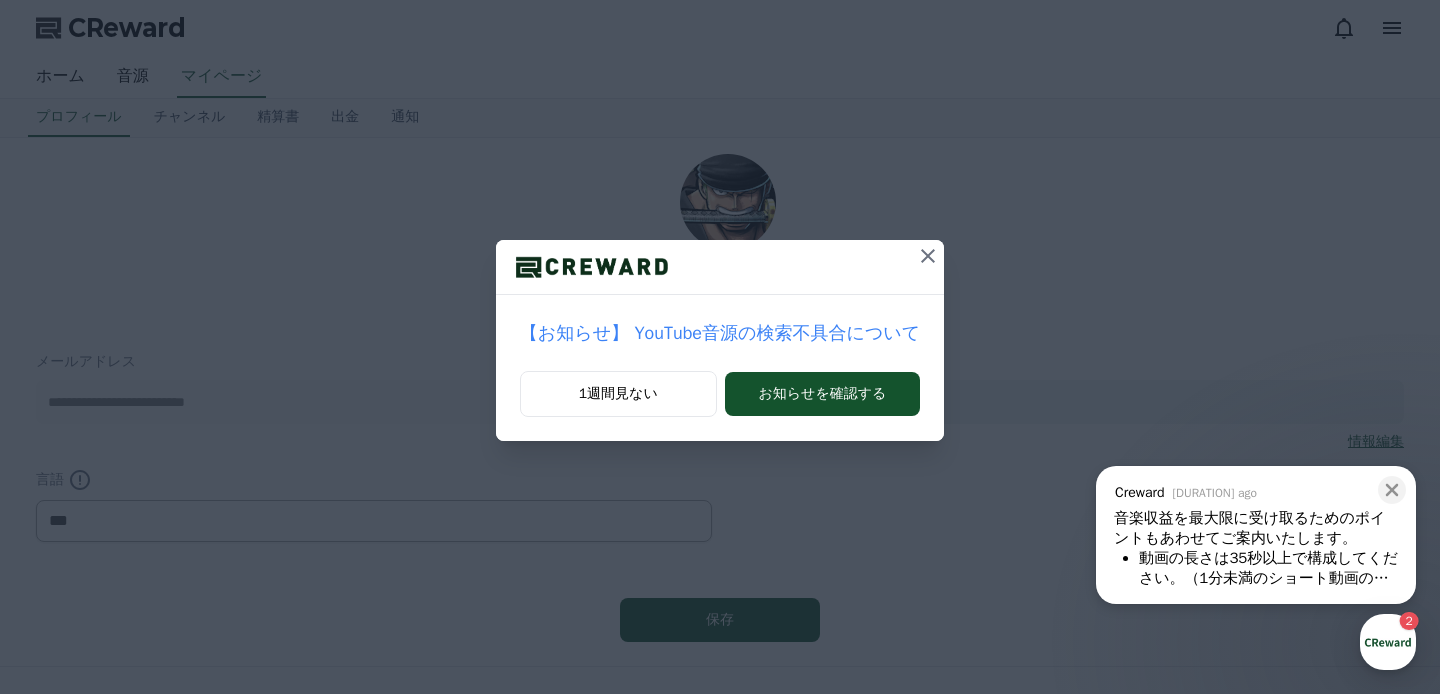 scroll, scrollTop: 0, scrollLeft: 0, axis: both 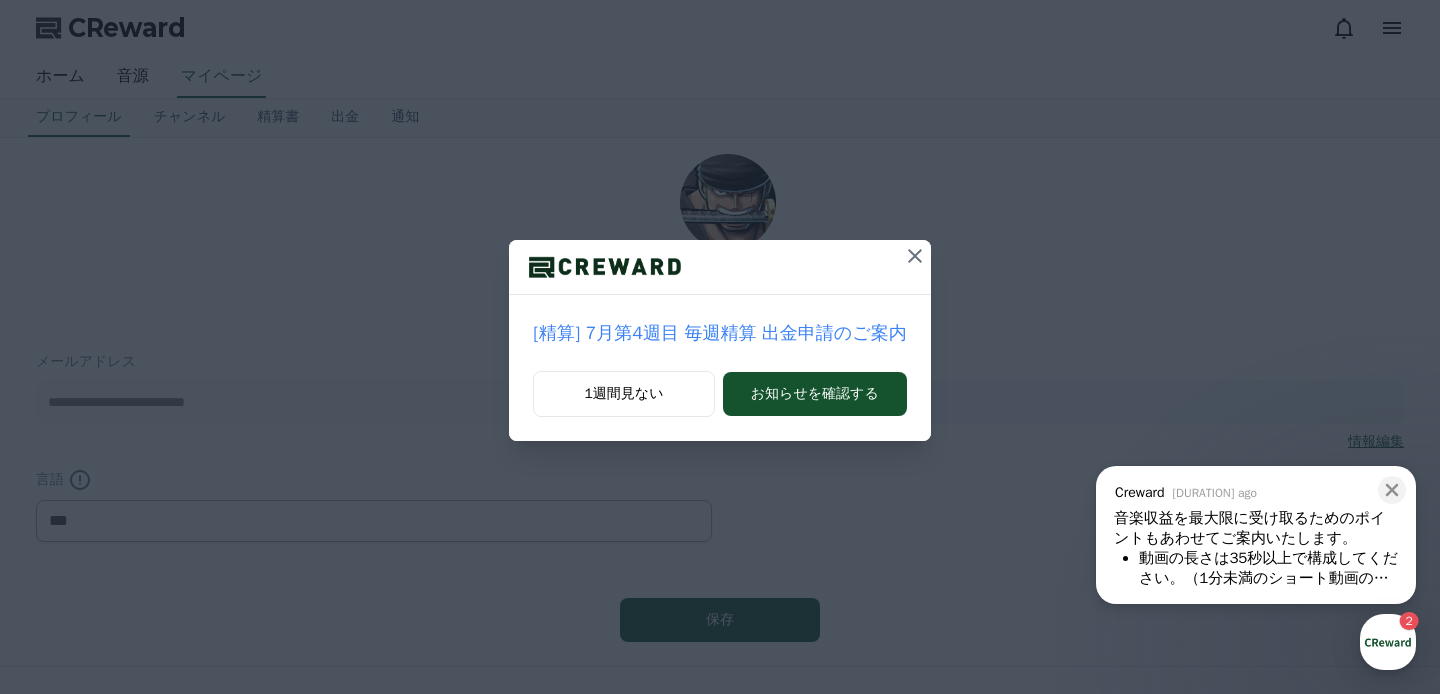 click 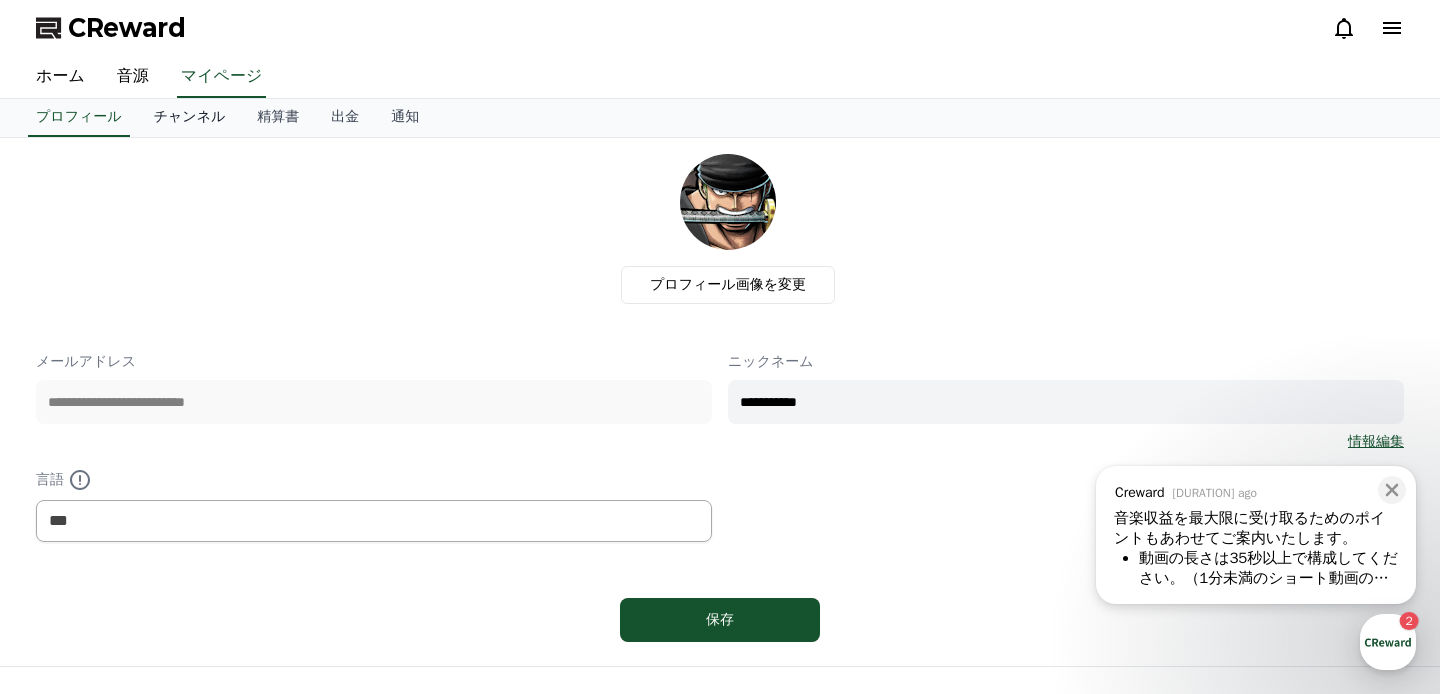 click on "チャンネル" at bounding box center [190, 118] 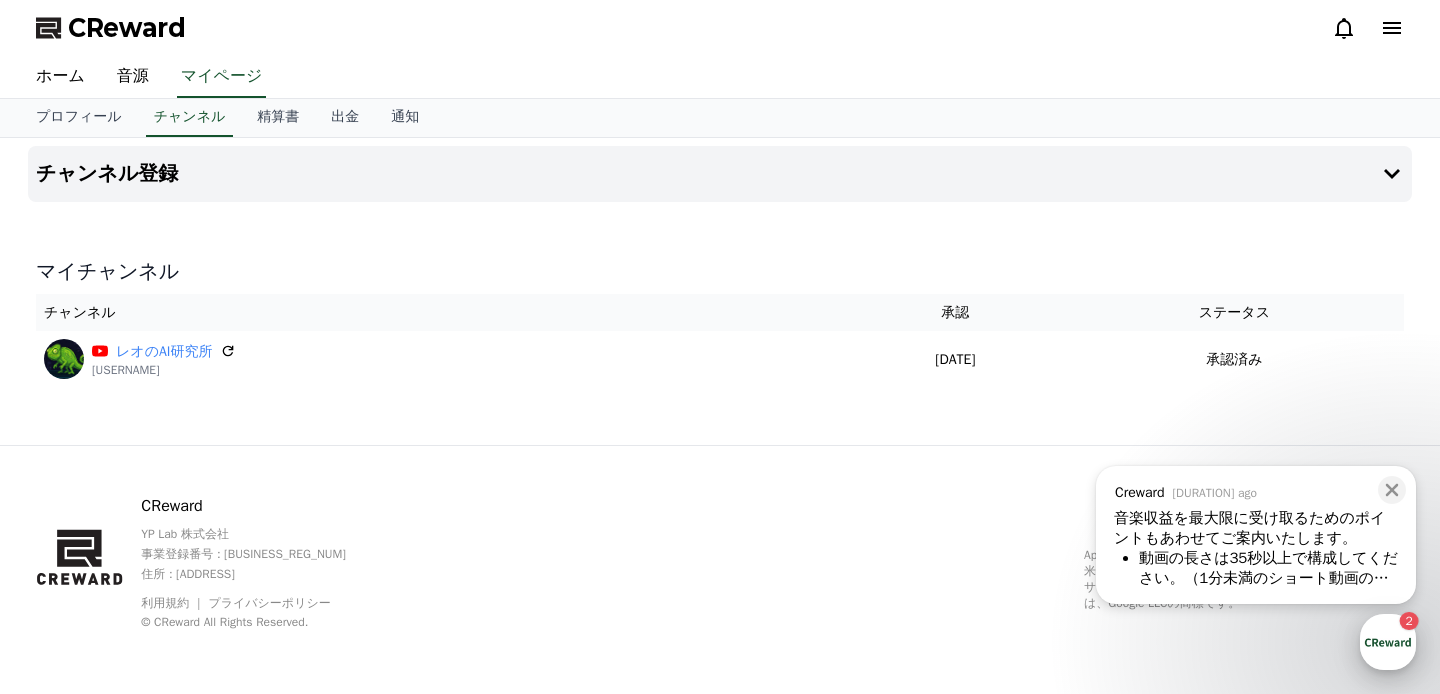 click on "CReward Chat Button 2" at bounding box center (1388, 642) 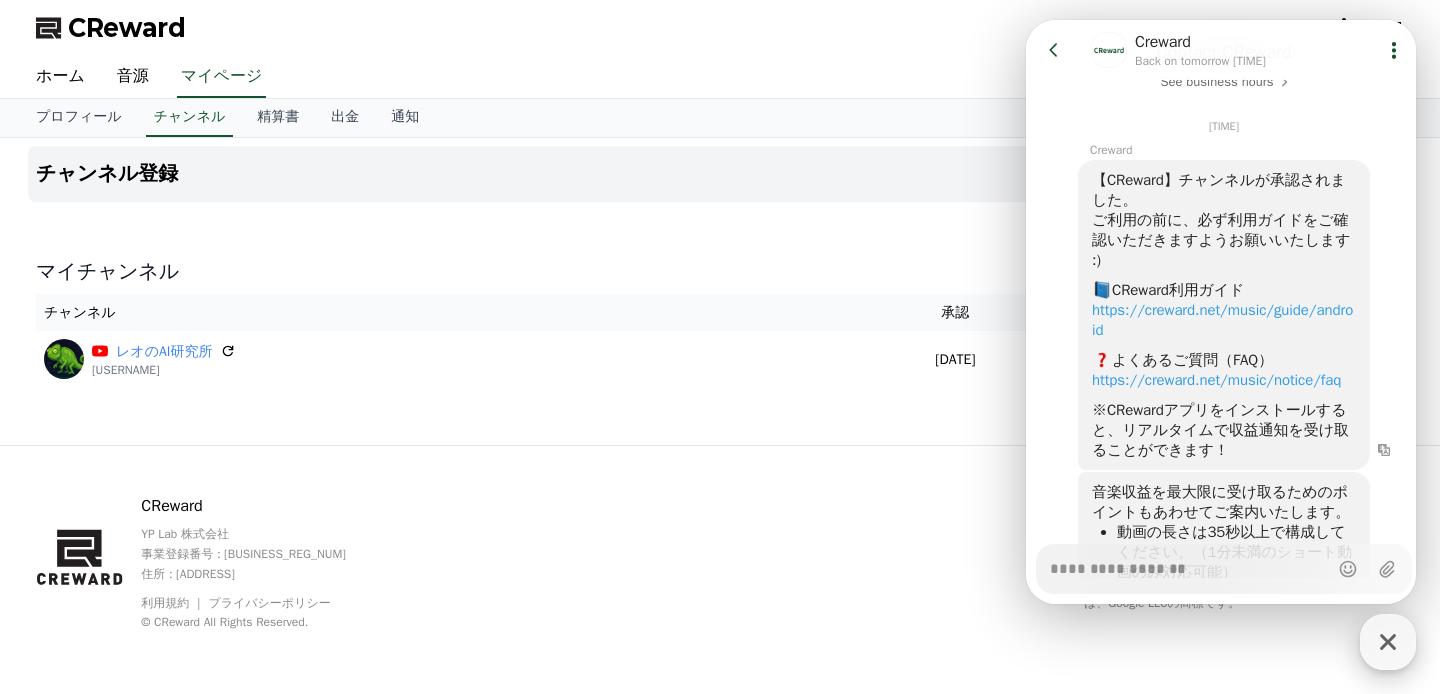 scroll, scrollTop: 202, scrollLeft: 0, axis: vertical 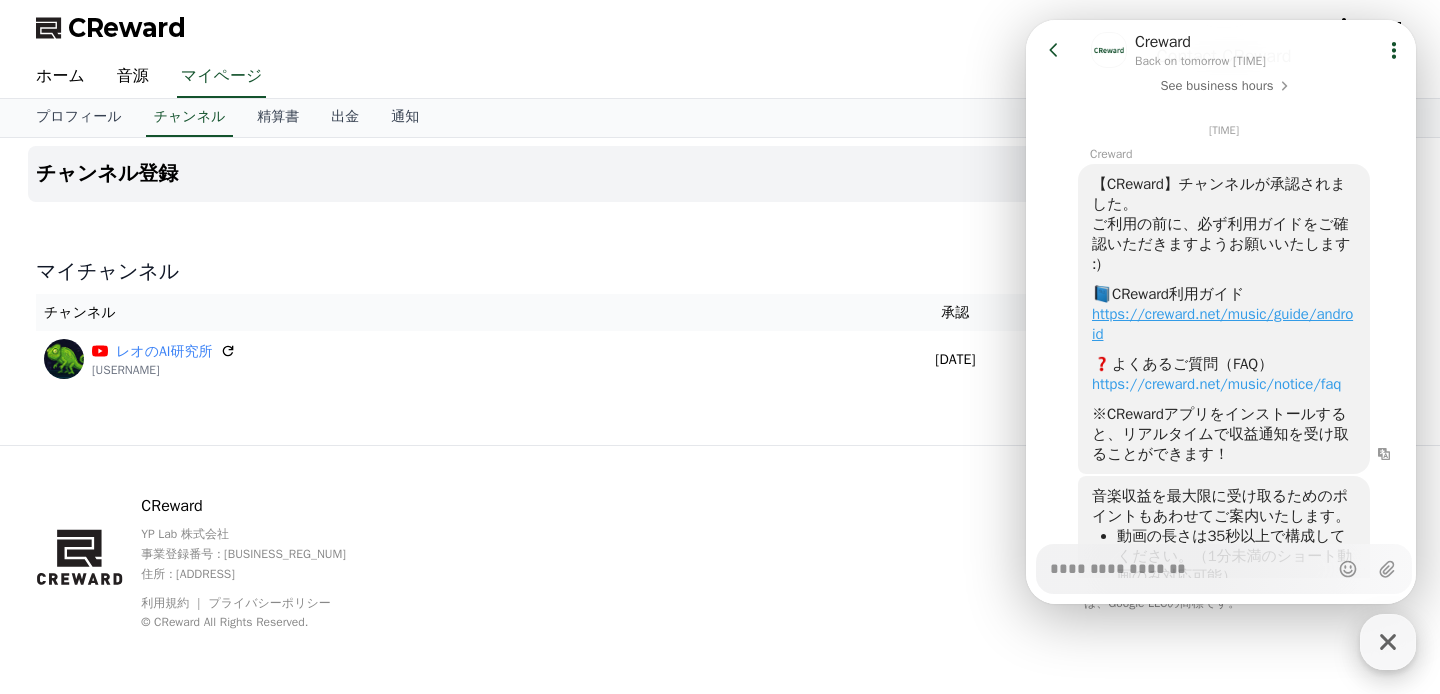 click on "https://creward.net/music/guide/android" at bounding box center [1222, 324] 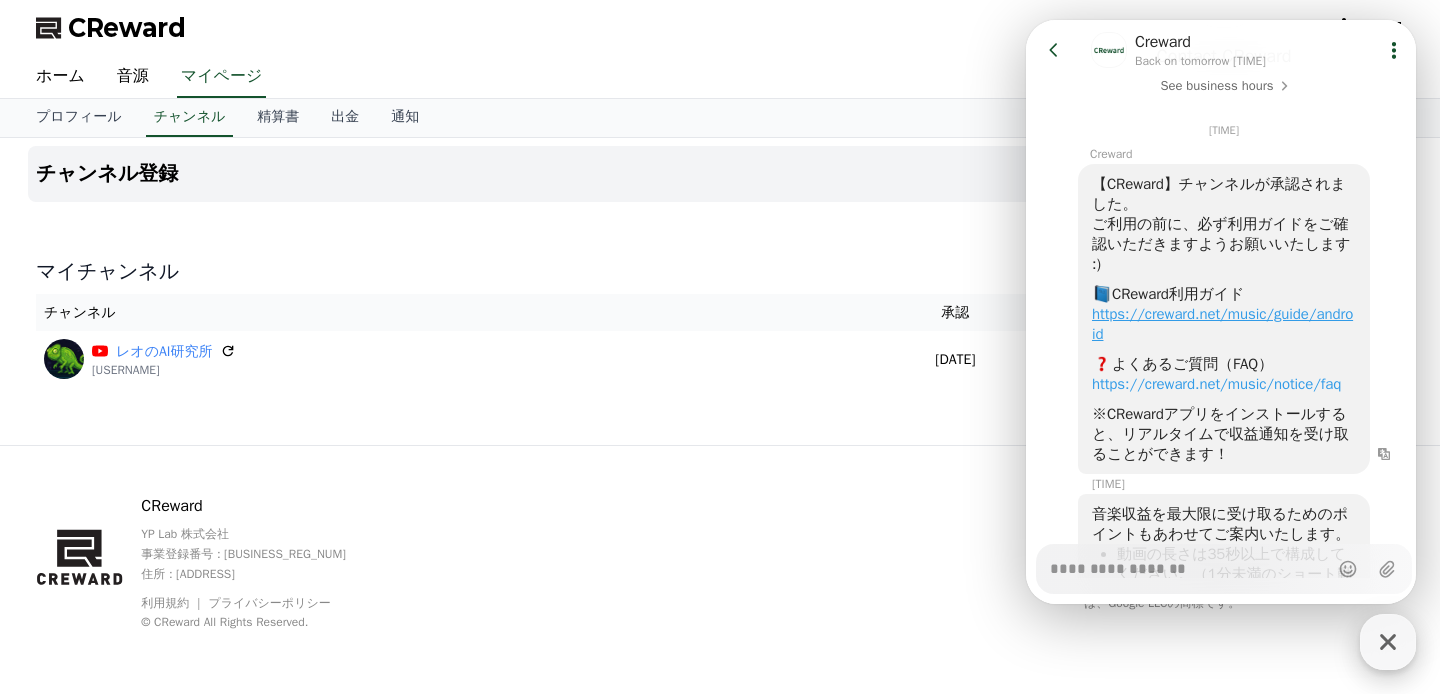 type on "*" 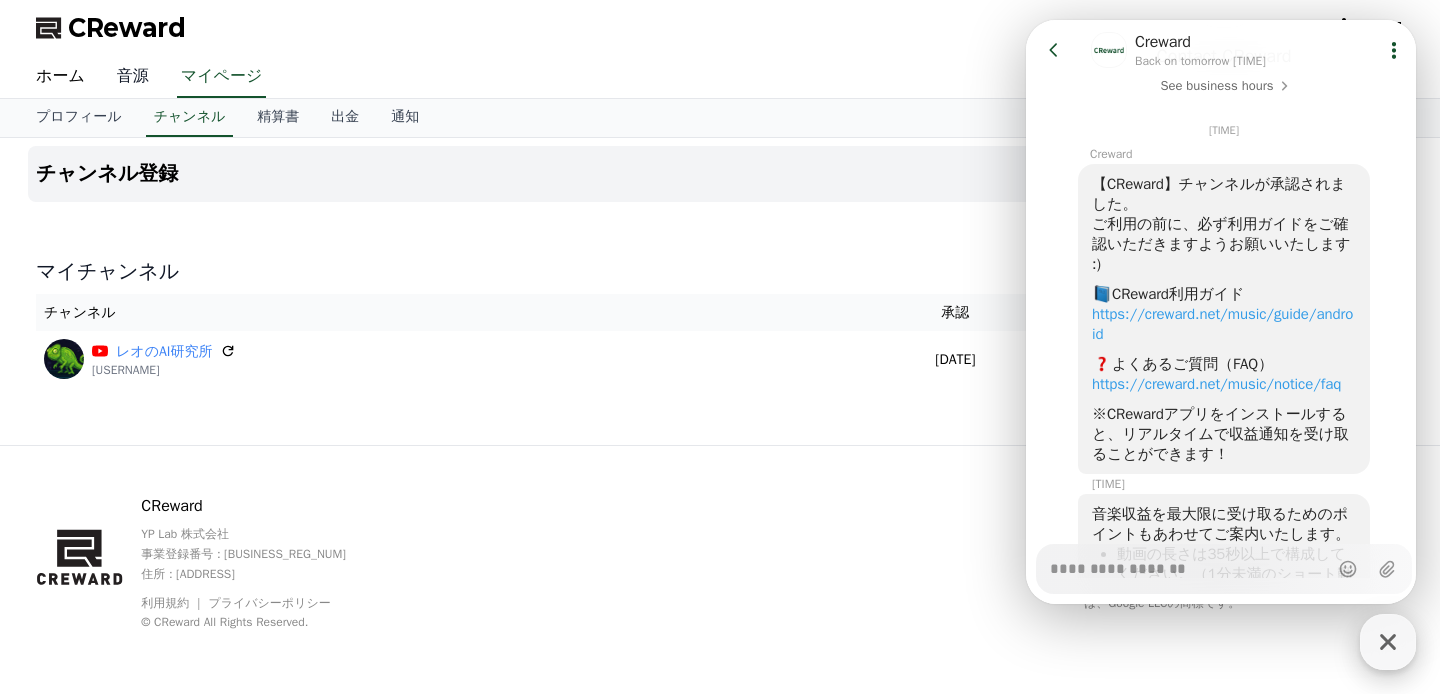 click on "音源" at bounding box center (133, 77) 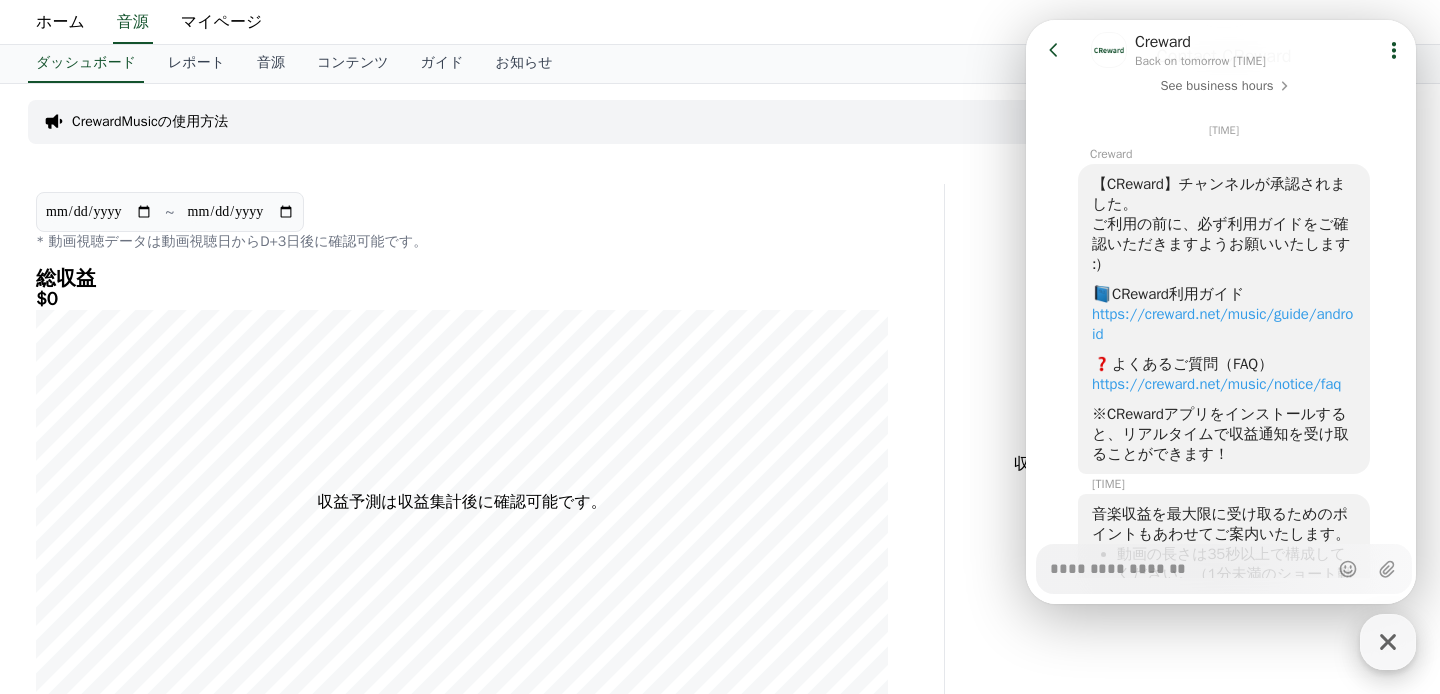 scroll, scrollTop: 0, scrollLeft: 0, axis: both 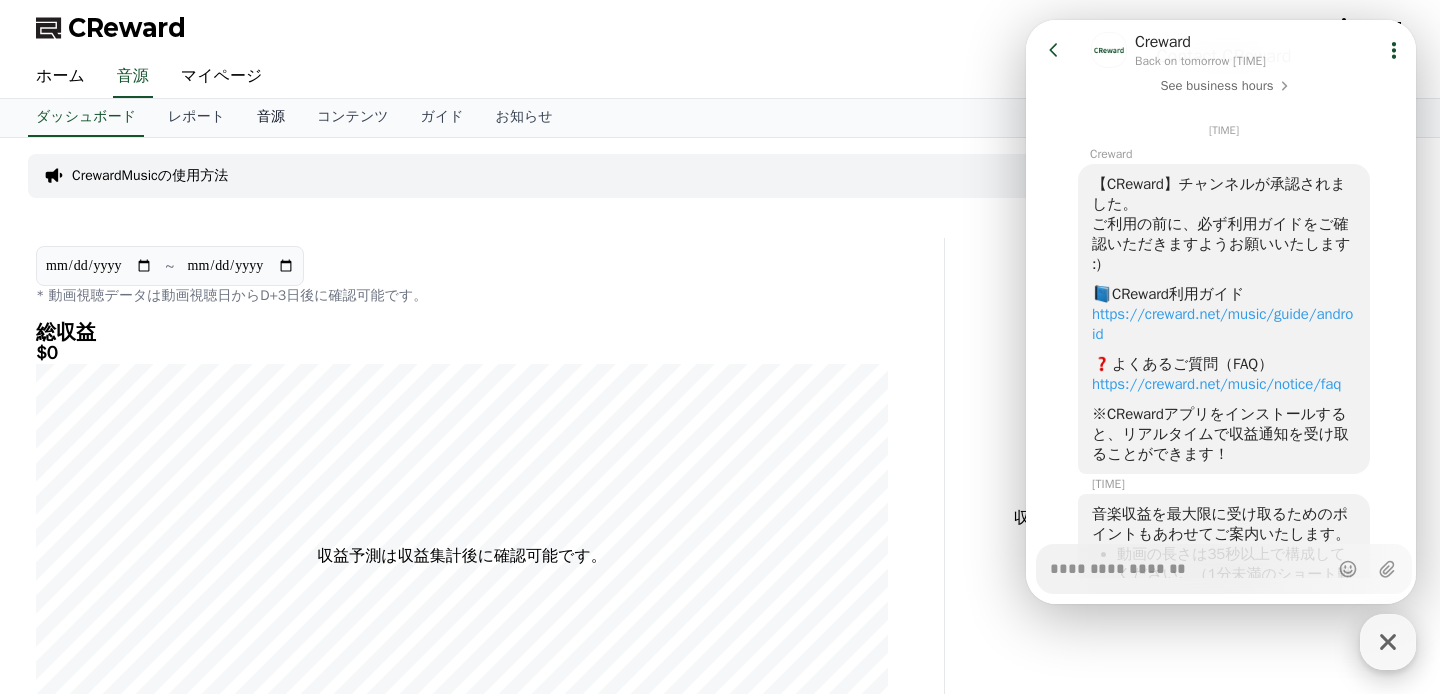 click on "音源" at bounding box center (271, 118) 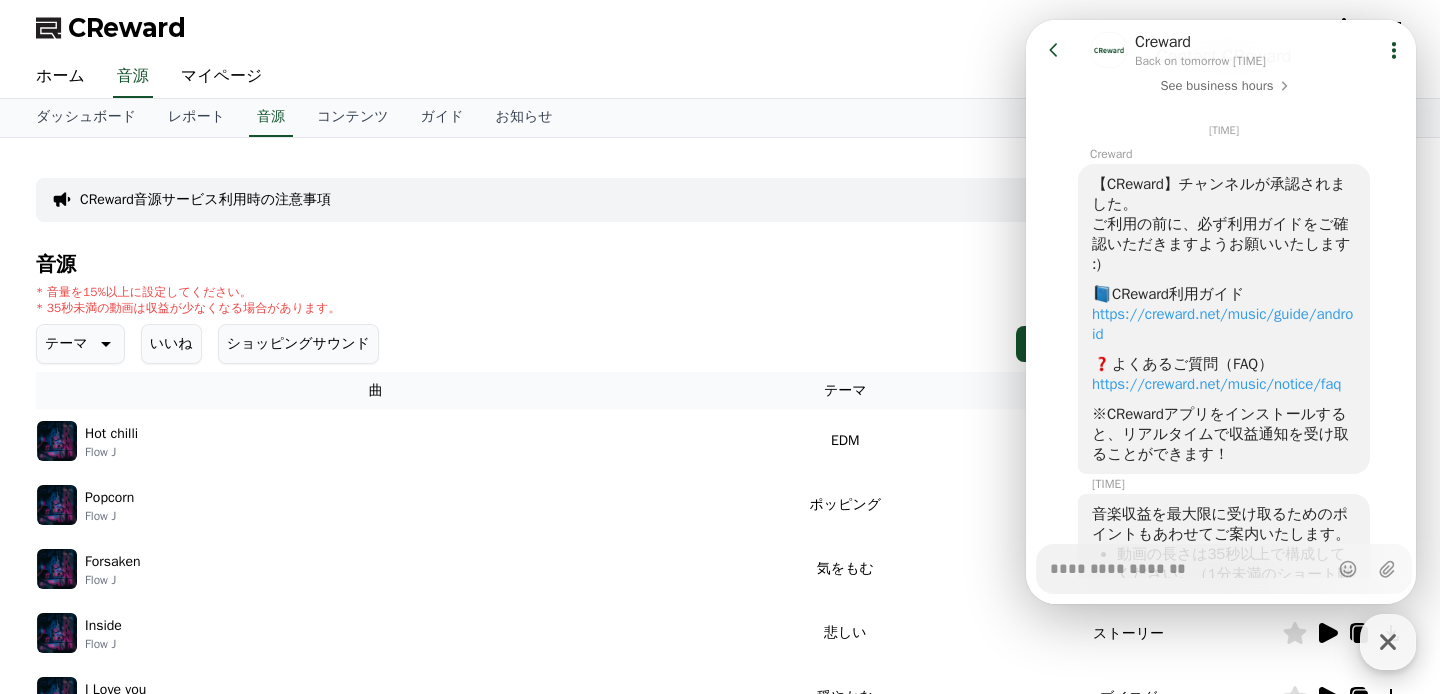 click 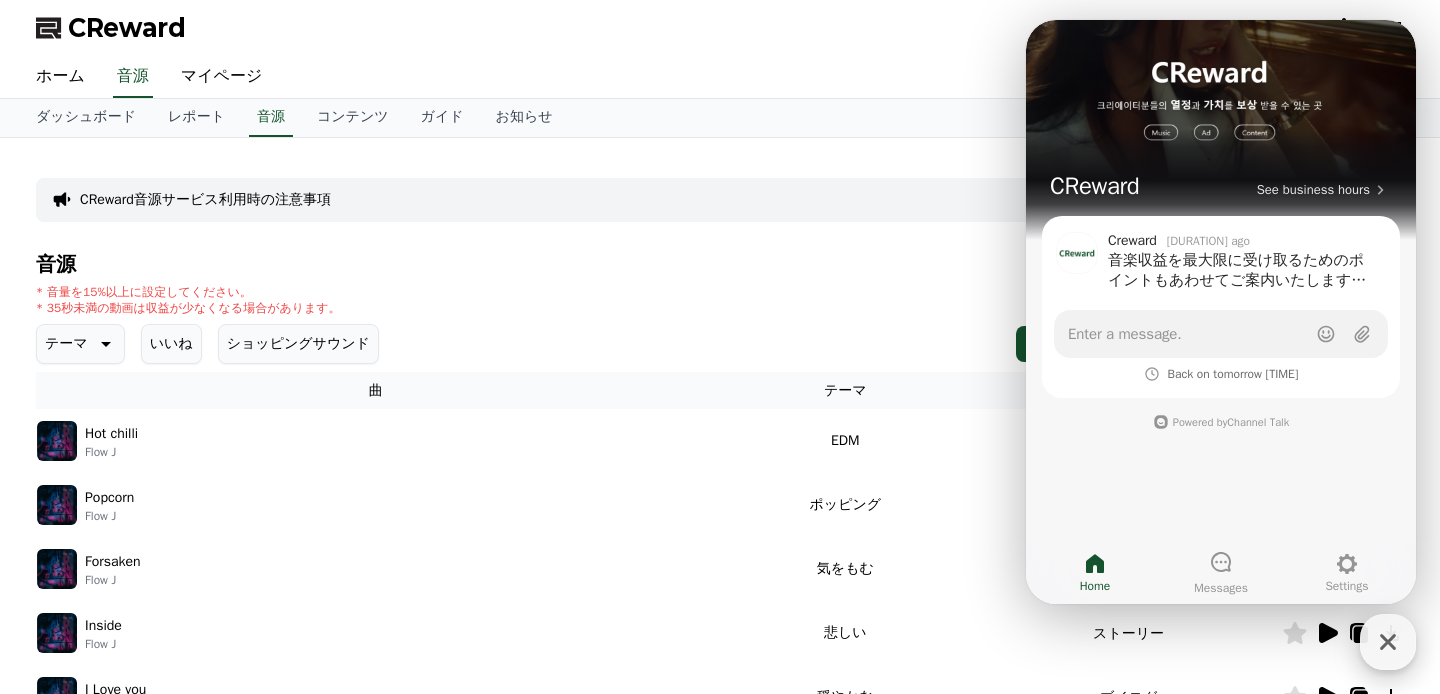 click 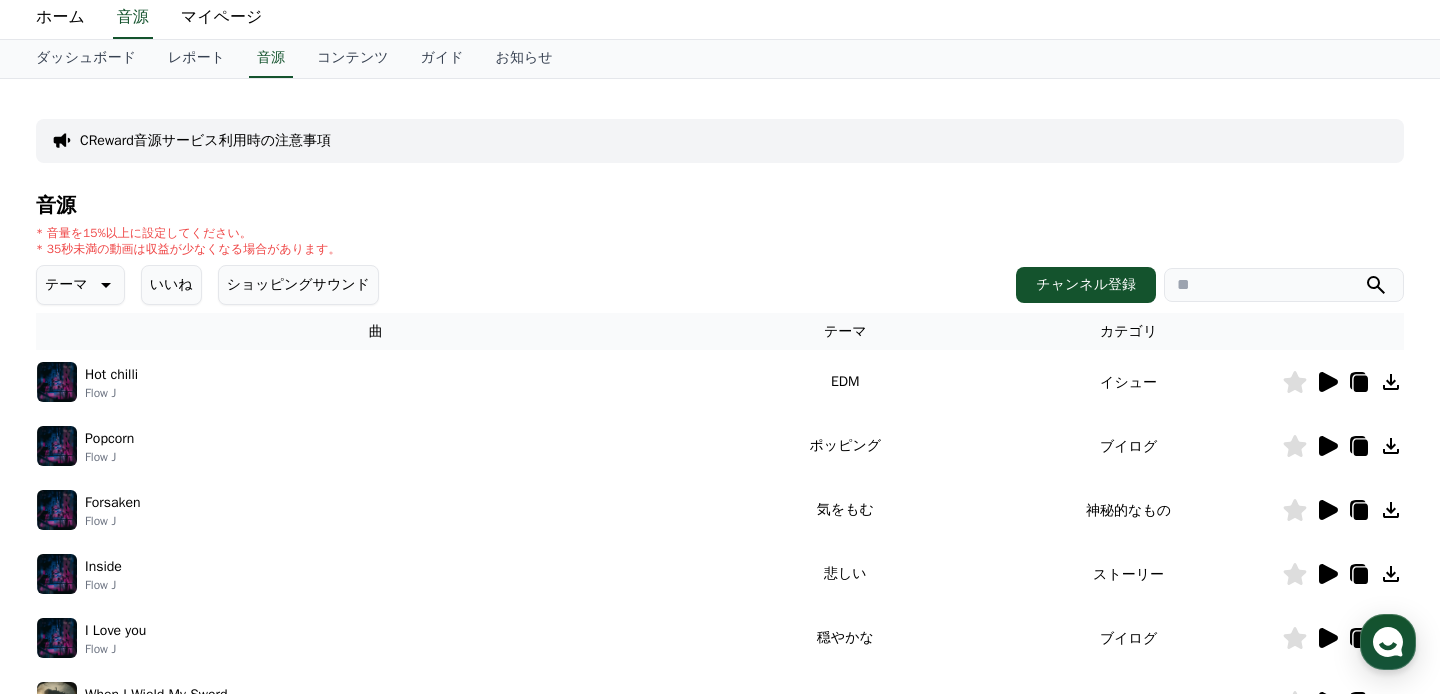 scroll, scrollTop: 67, scrollLeft: 0, axis: vertical 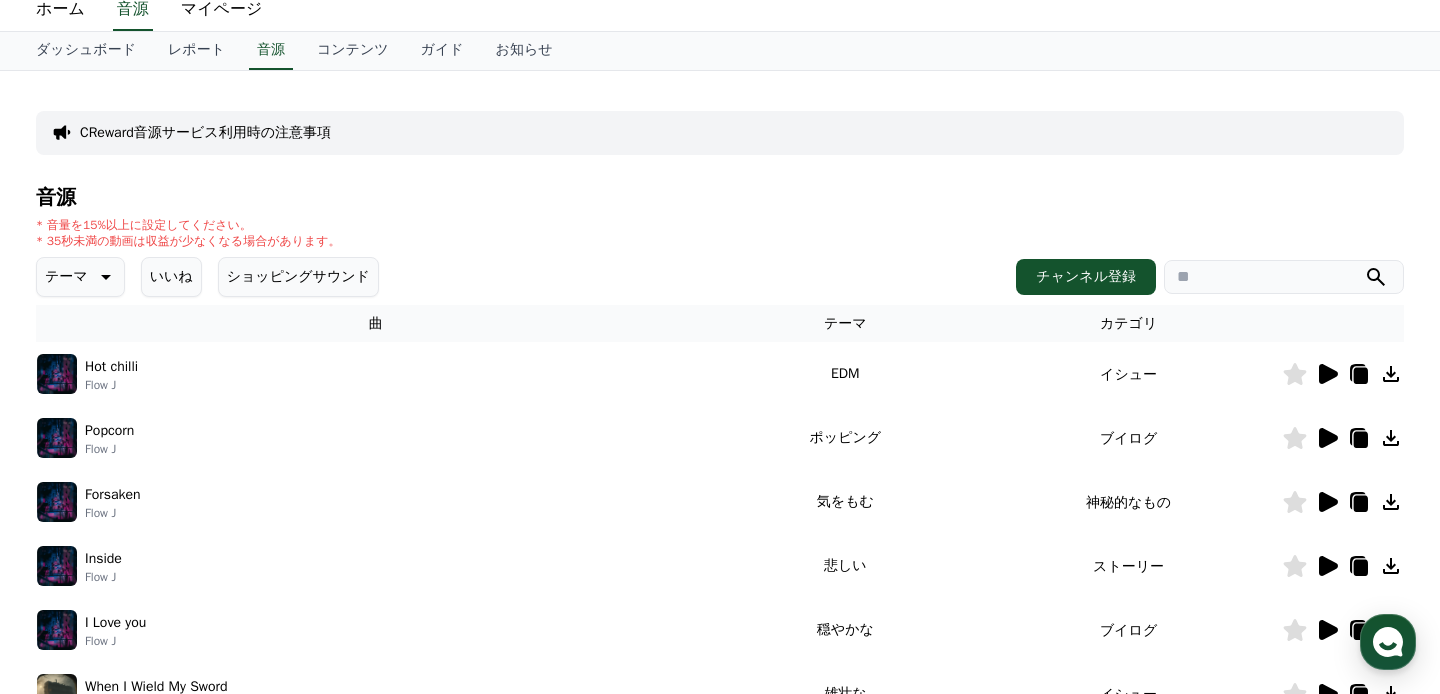 click on "チャンネル登録" at bounding box center (1210, 277) 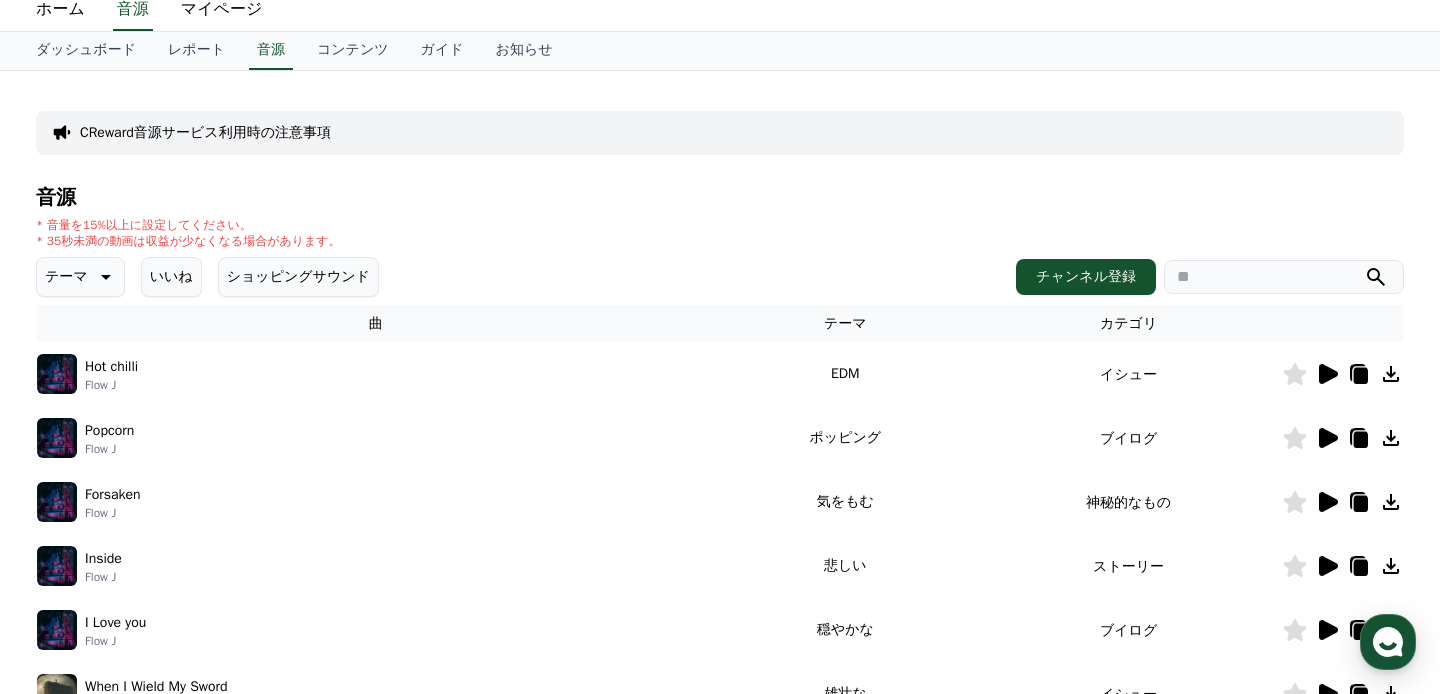 click 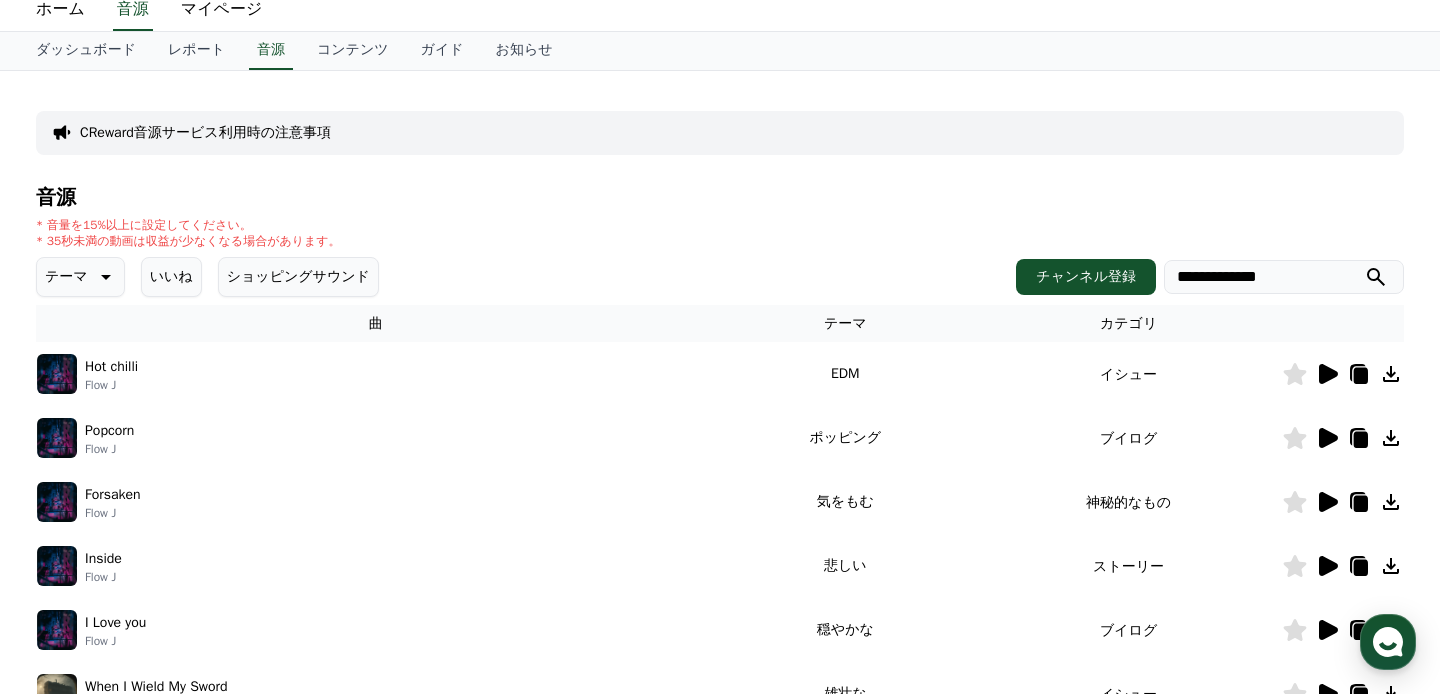 click at bounding box center (1376, 277) 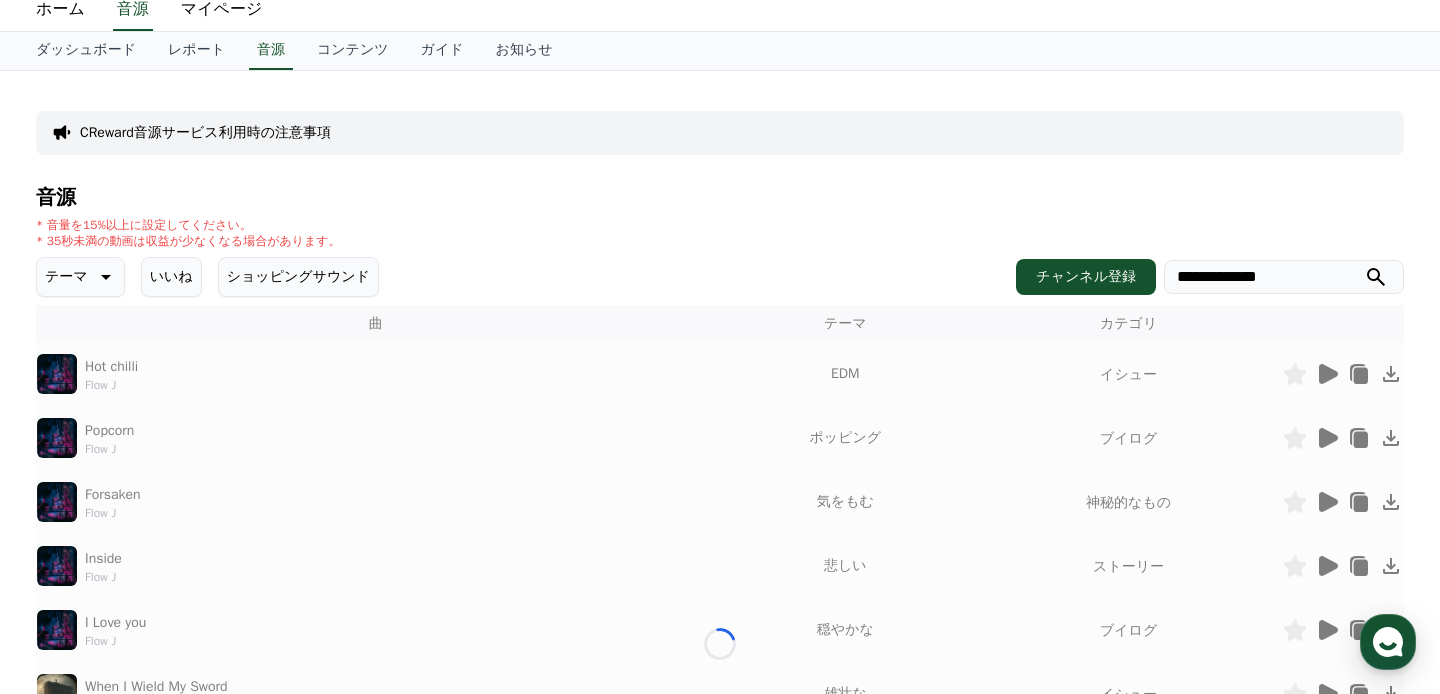 scroll, scrollTop: 43, scrollLeft: 0, axis: vertical 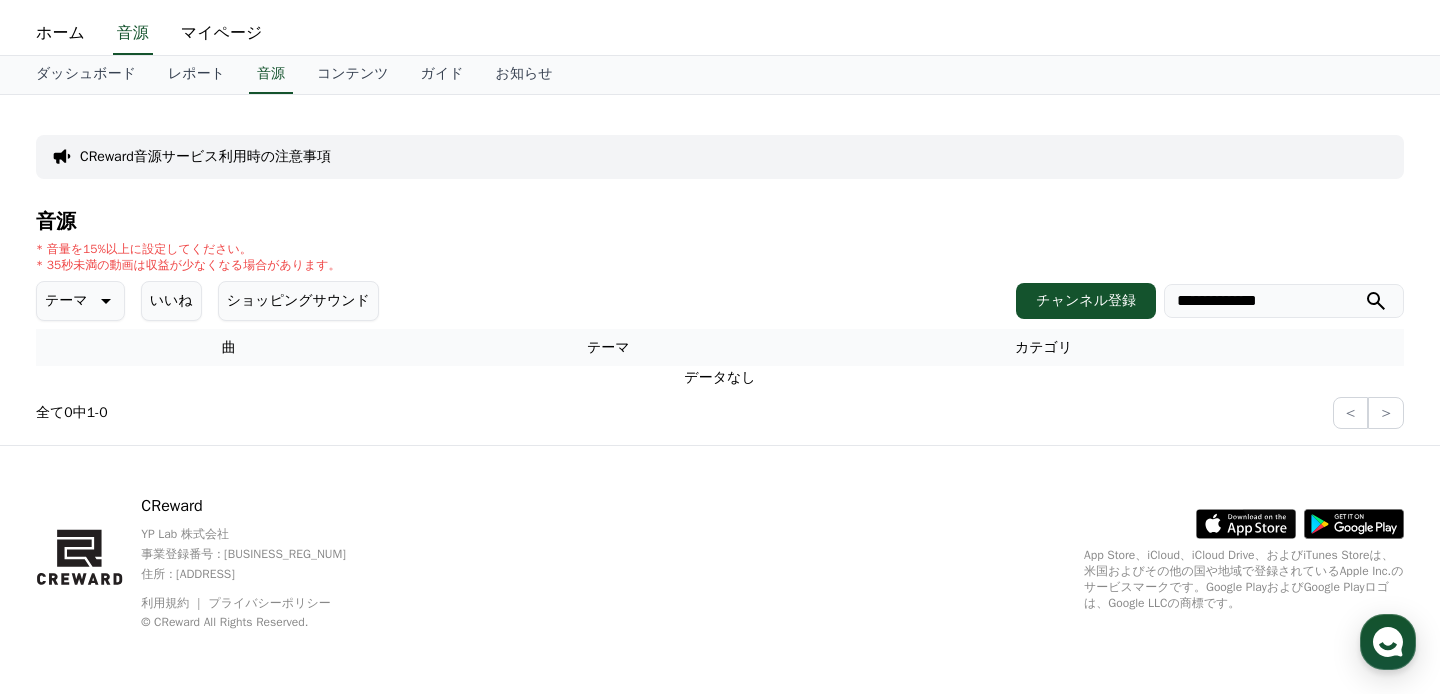 drag, startPoint x: 1341, startPoint y: 308, endPoint x: 1212, endPoint y: 300, distance: 129.24782 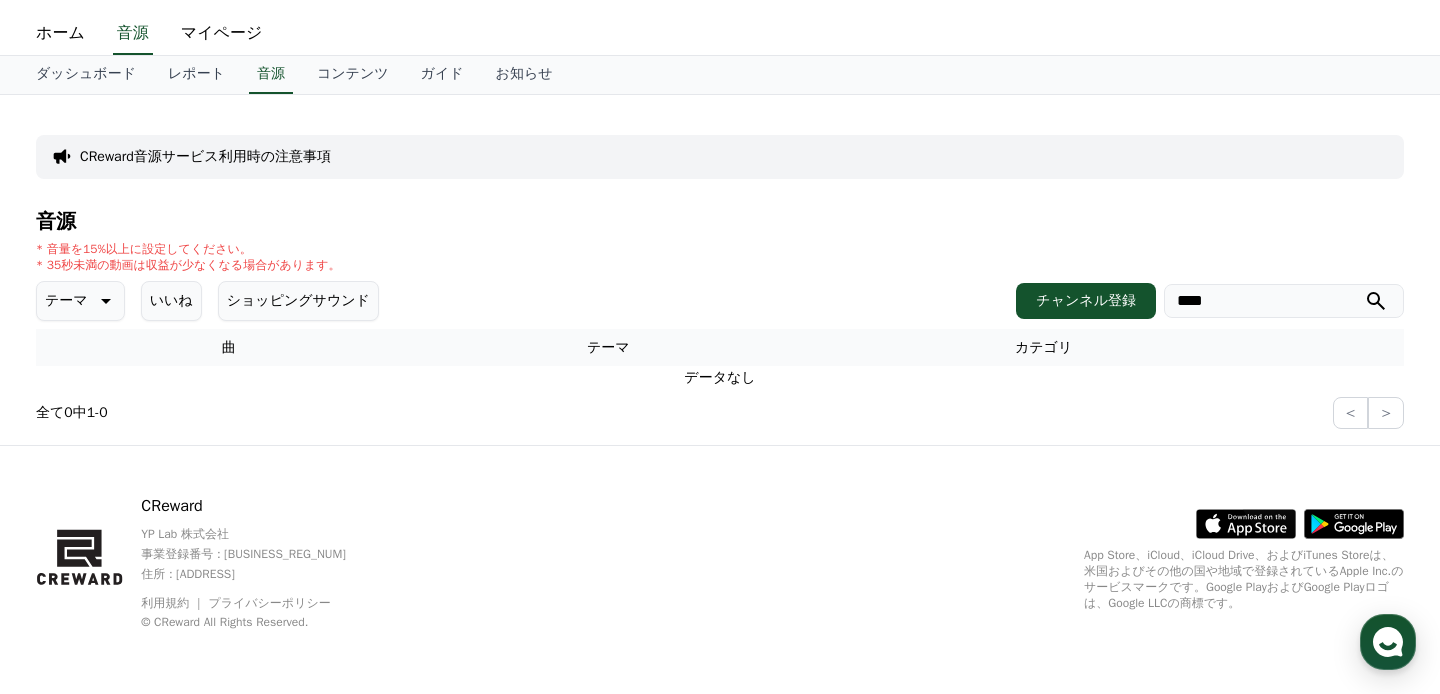 click 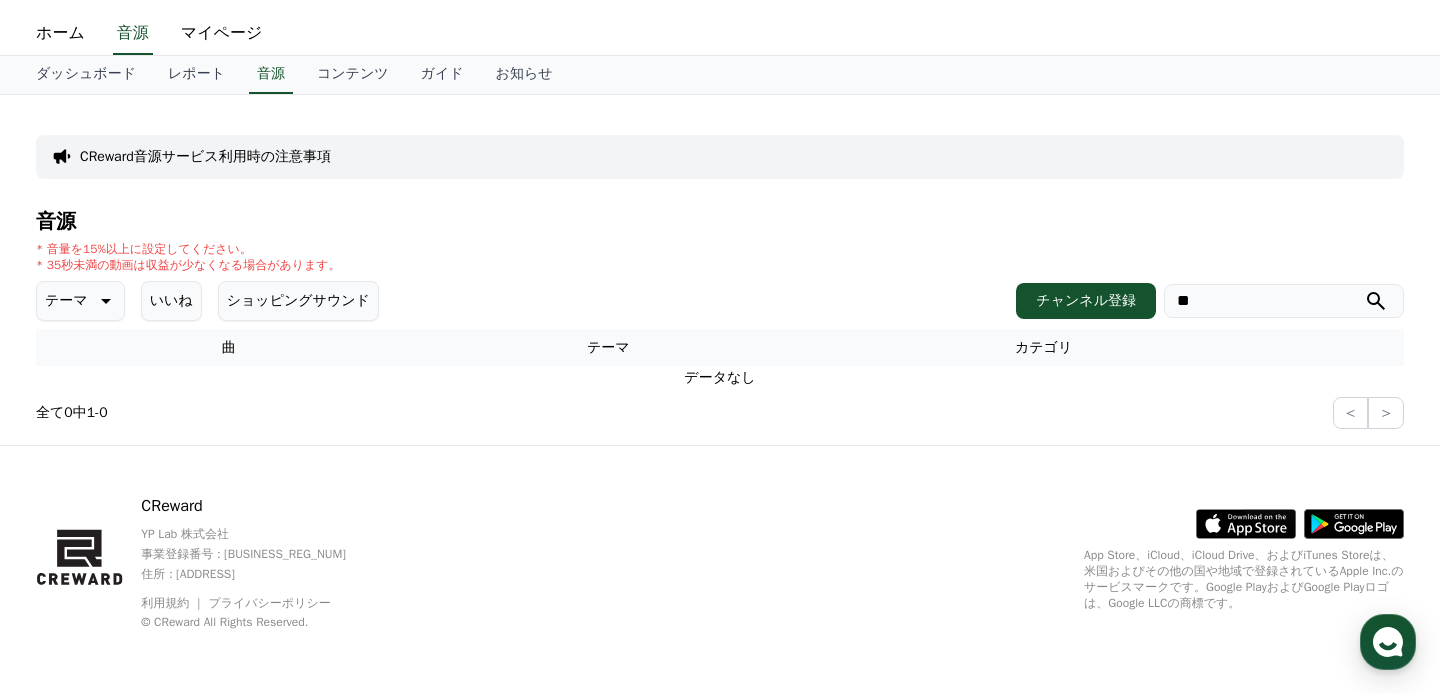 type on "*" 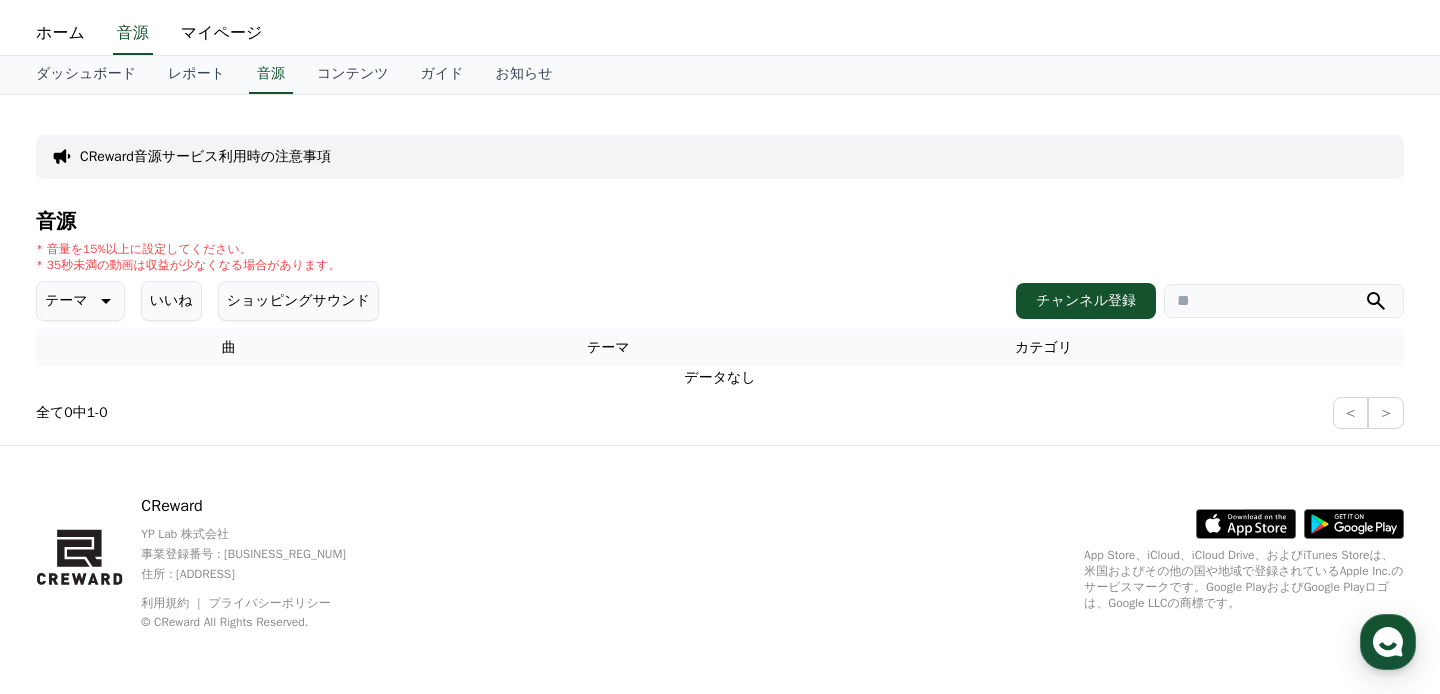 type 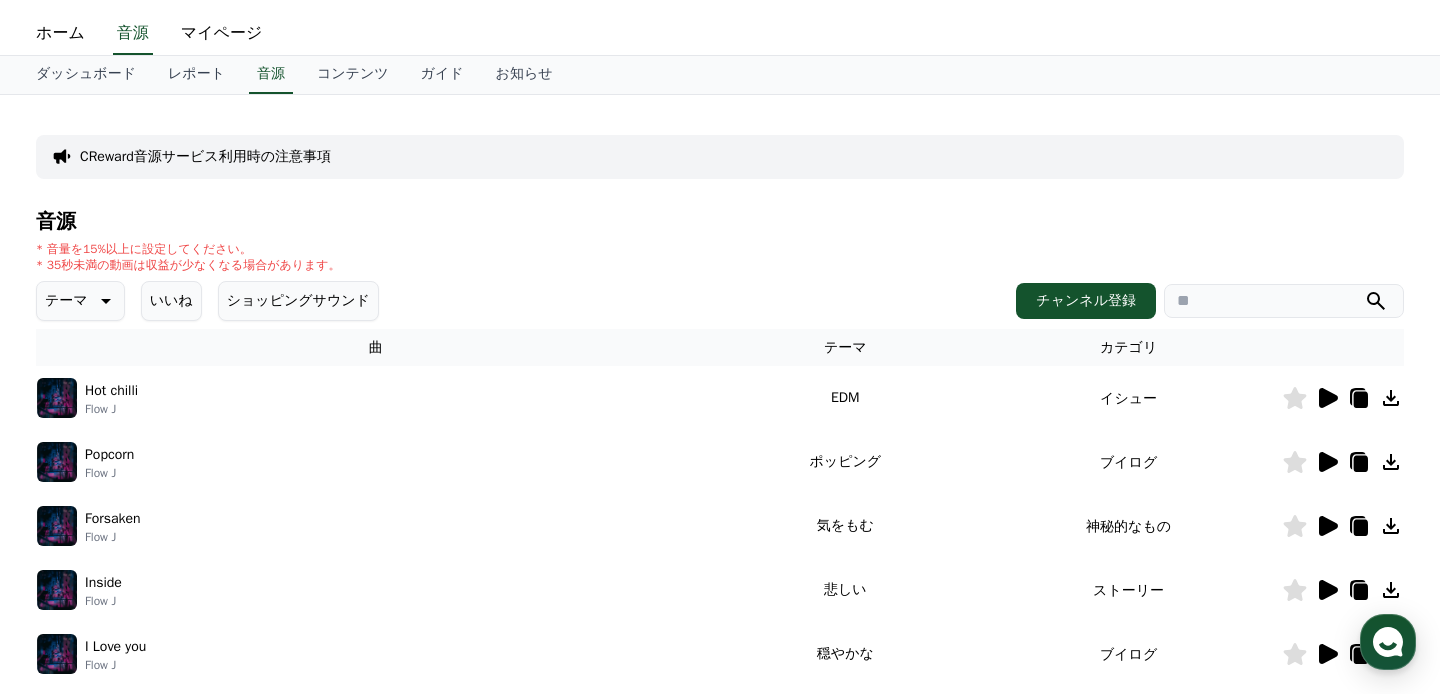 scroll, scrollTop: 145, scrollLeft: 0, axis: vertical 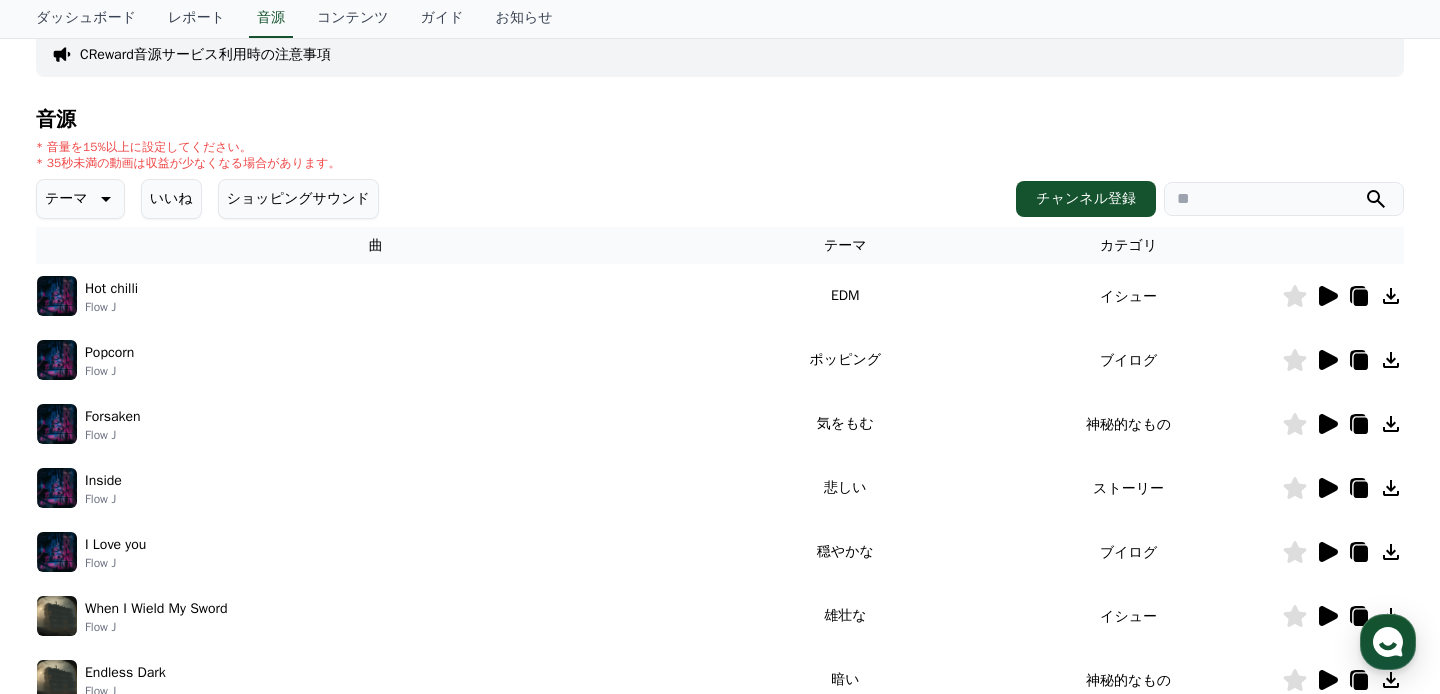 click 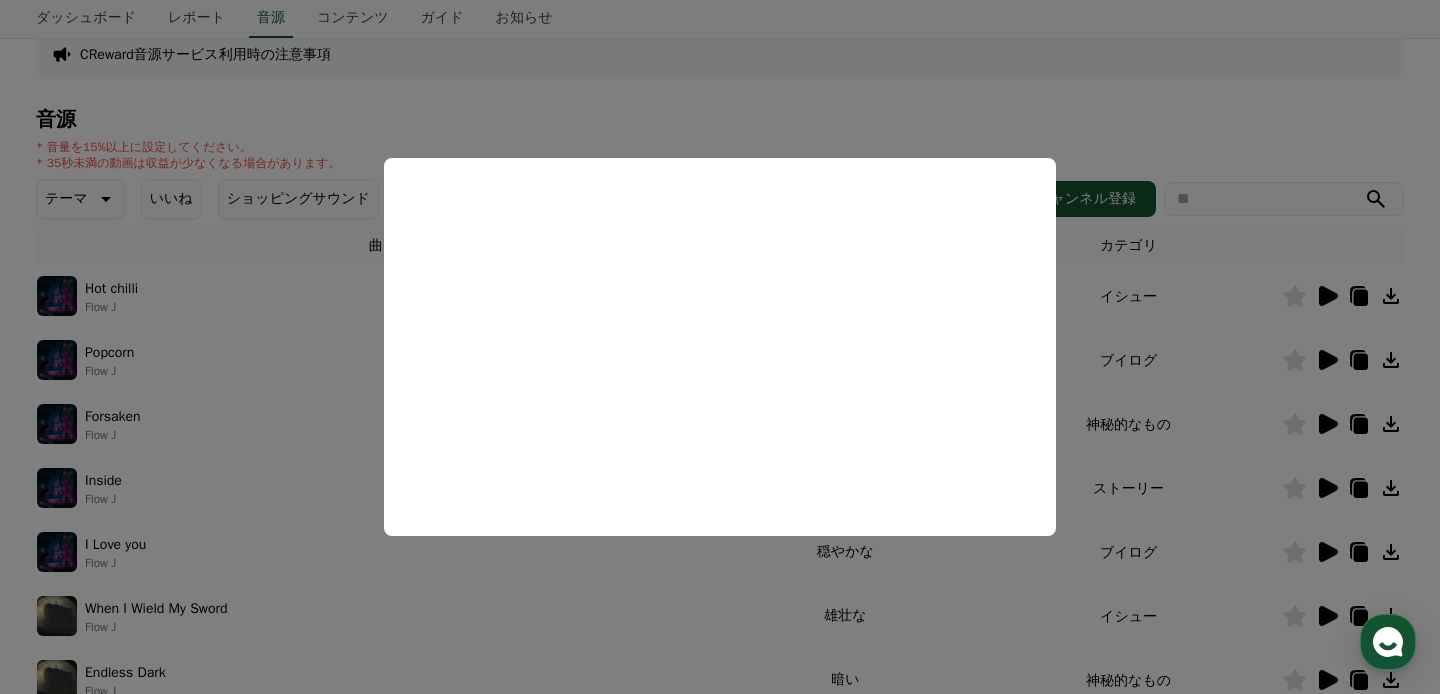 click at bounding box center [720, 347] 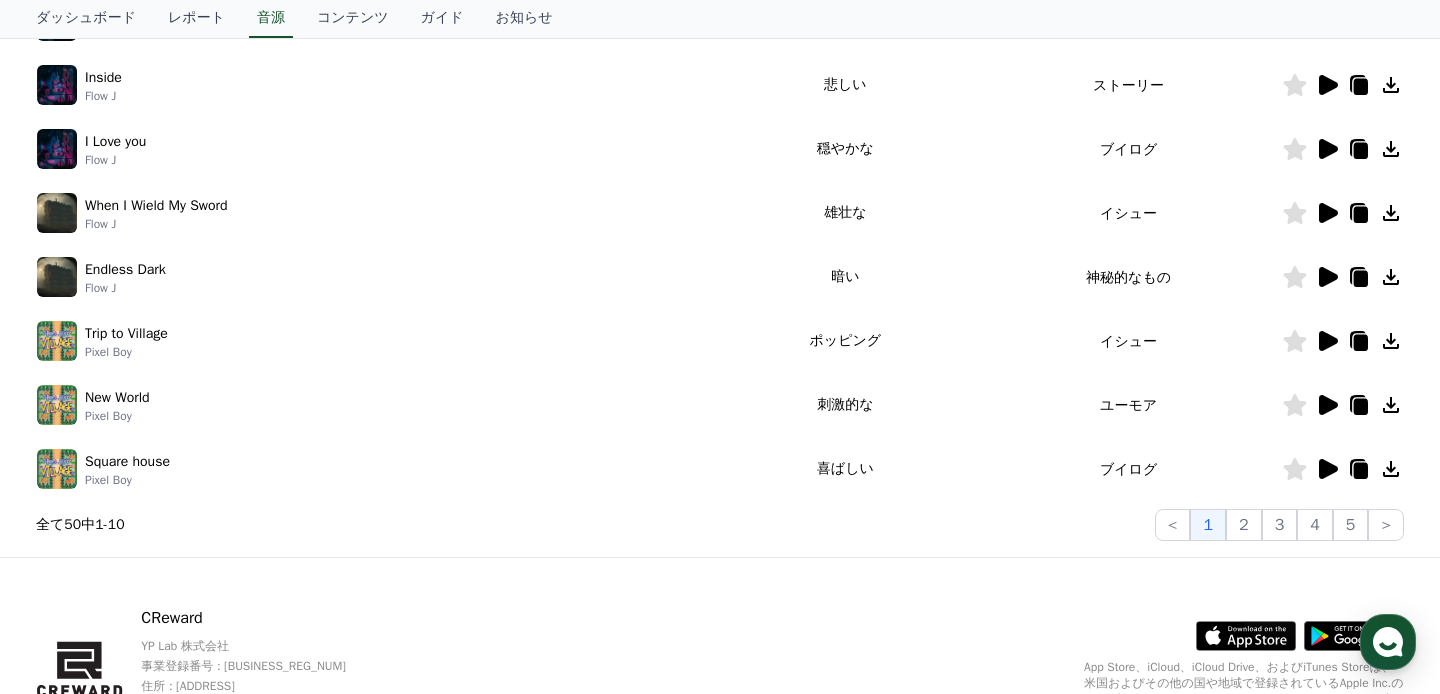 scroll, scrollTop: 545, scrollLeft: 0, axis: vertical 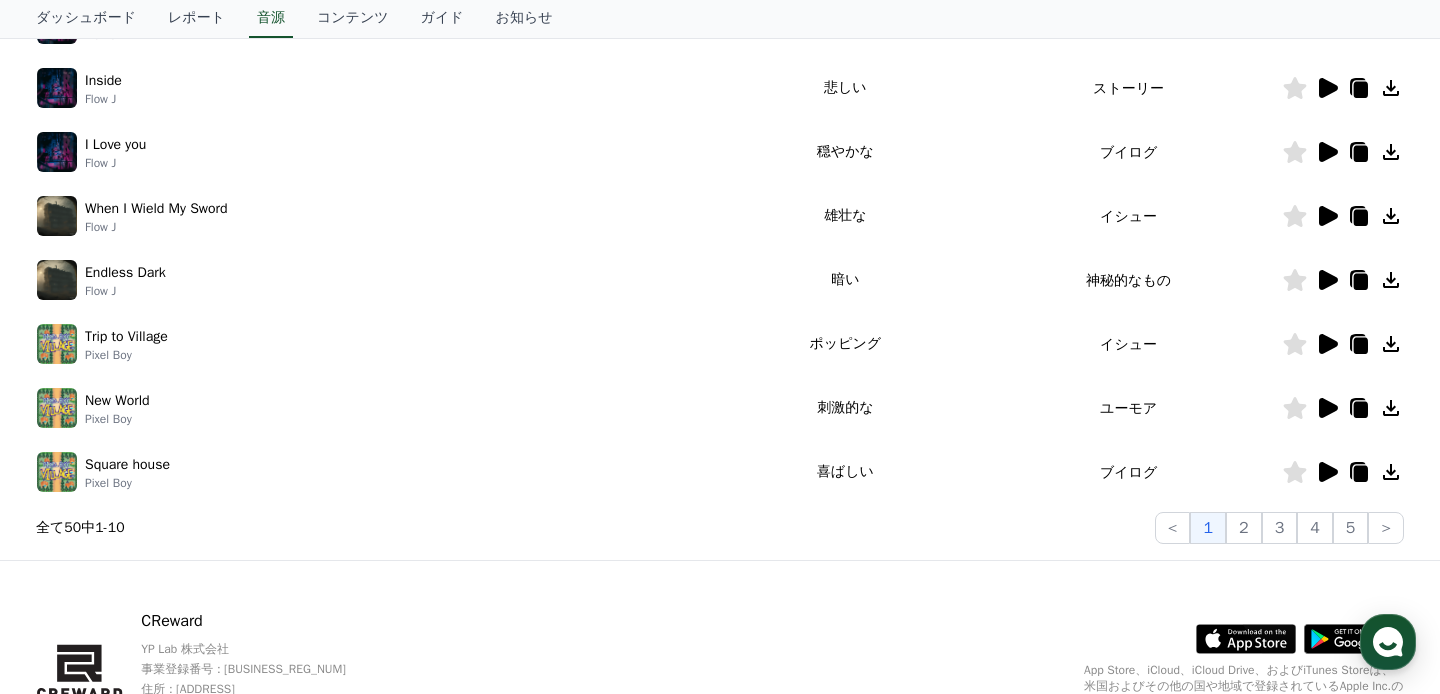 click 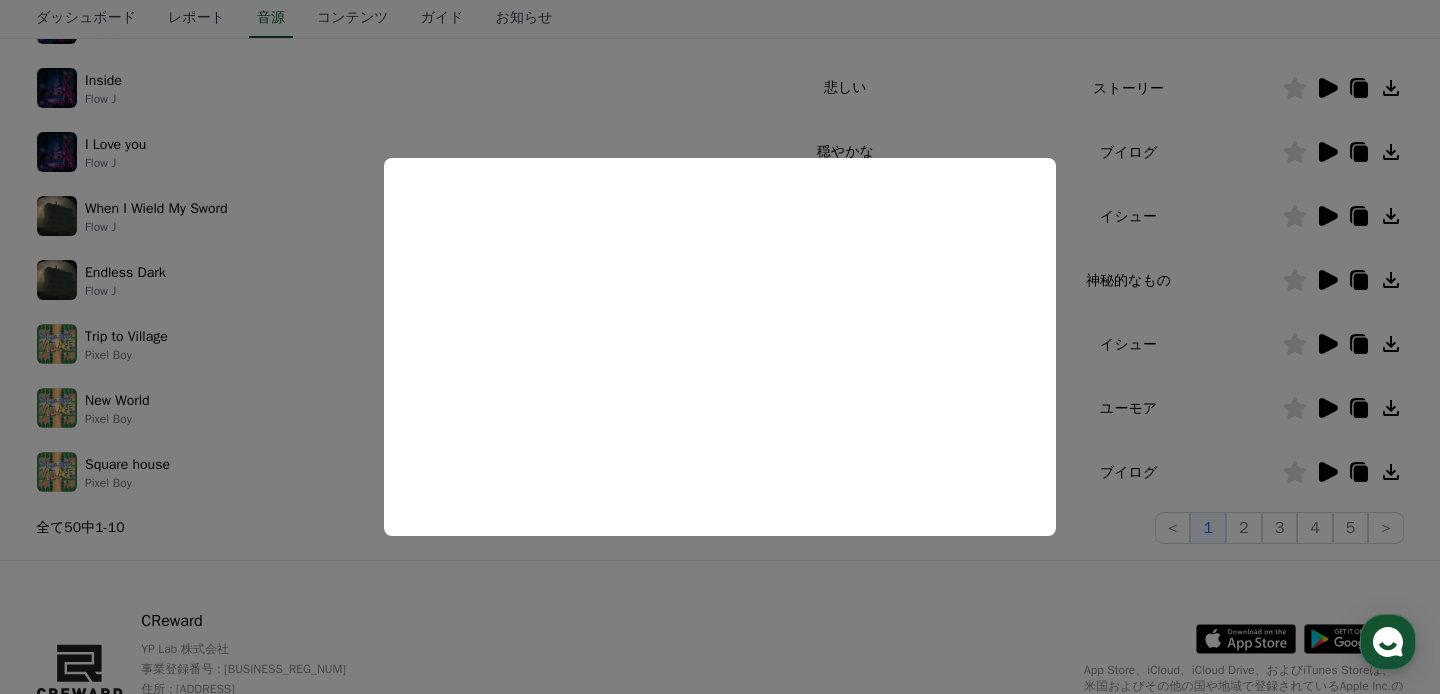 click at bounding box center [720, 347] 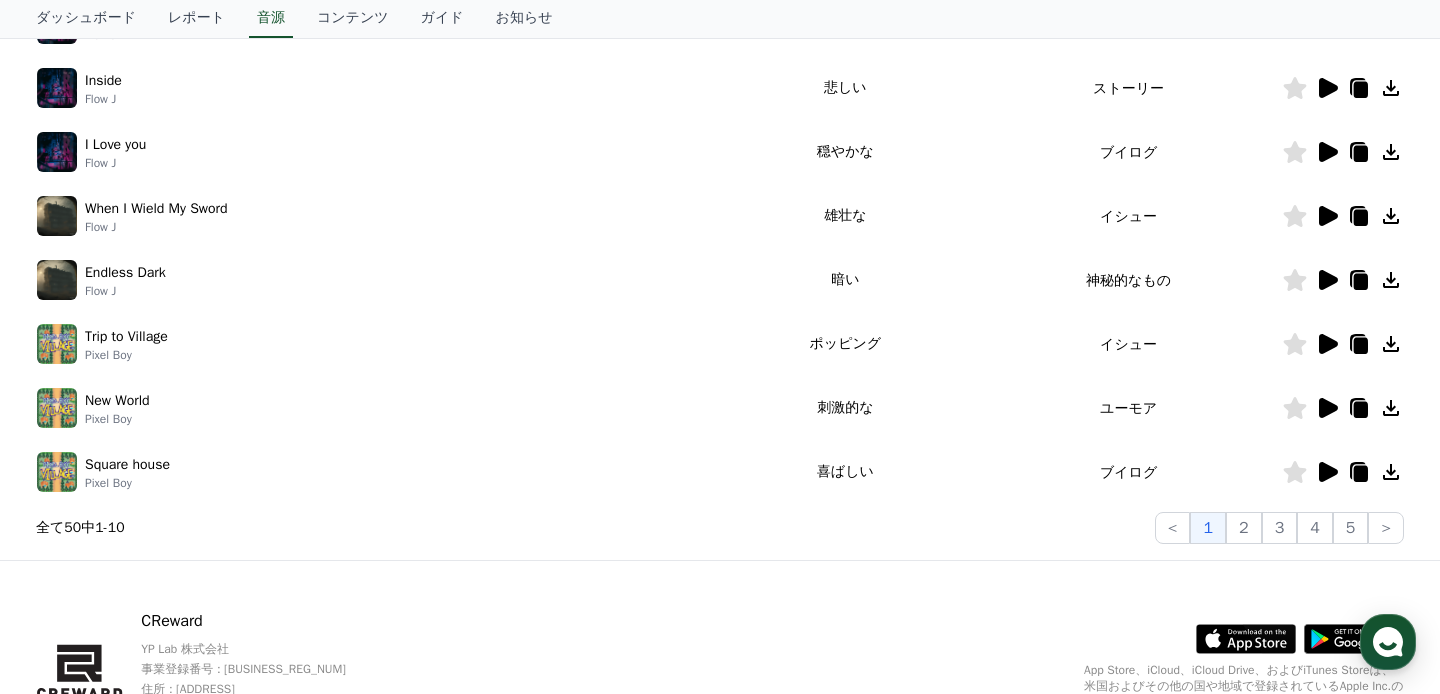 click 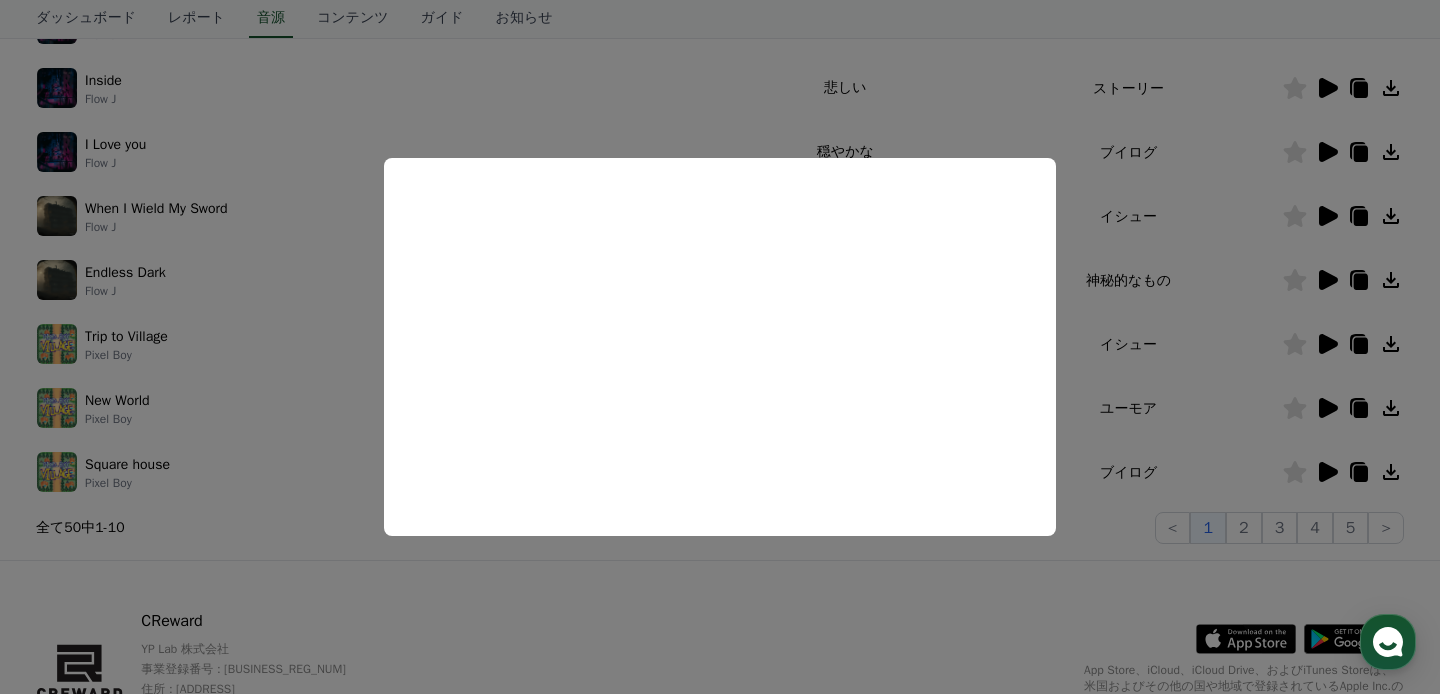 click at bounding box center (720, 347) 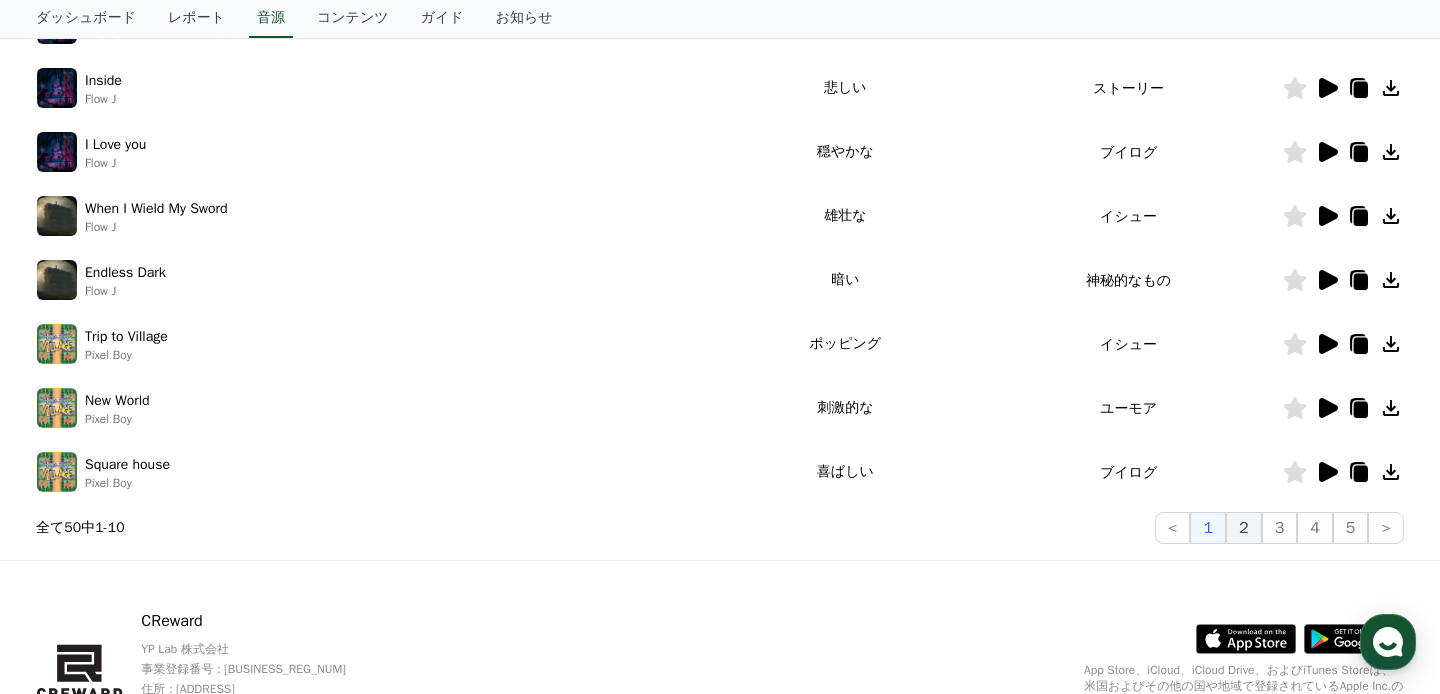 click on "2" 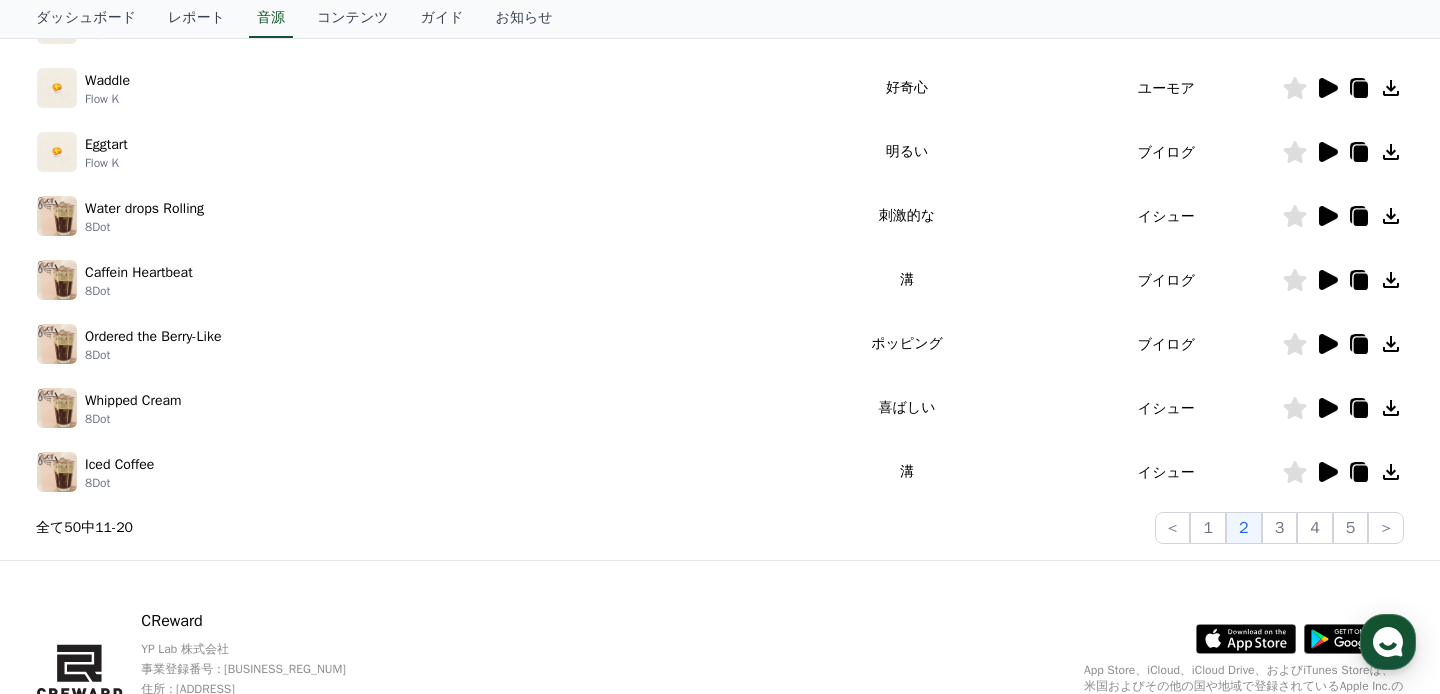 click 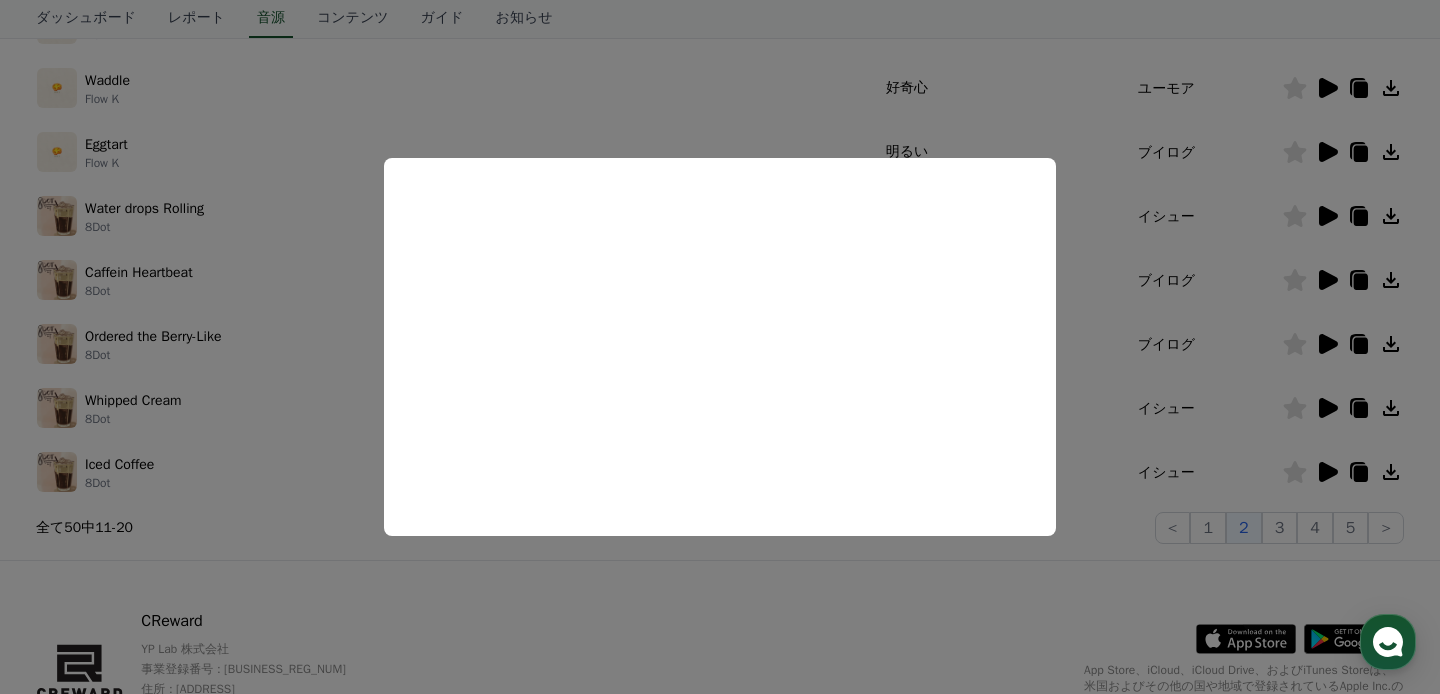 click at bounding box center (720, 347) 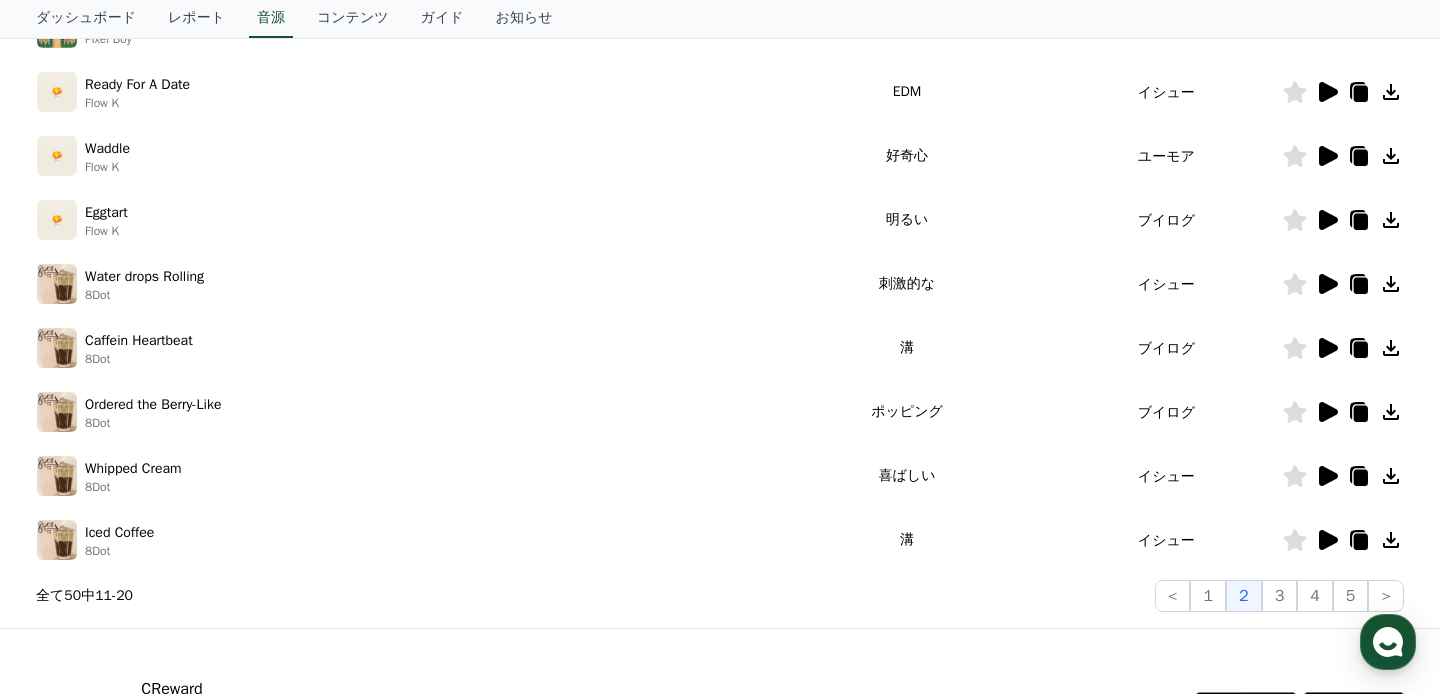 scroll, scrollTop: 472, scrollLeft: 0, axis: vertical 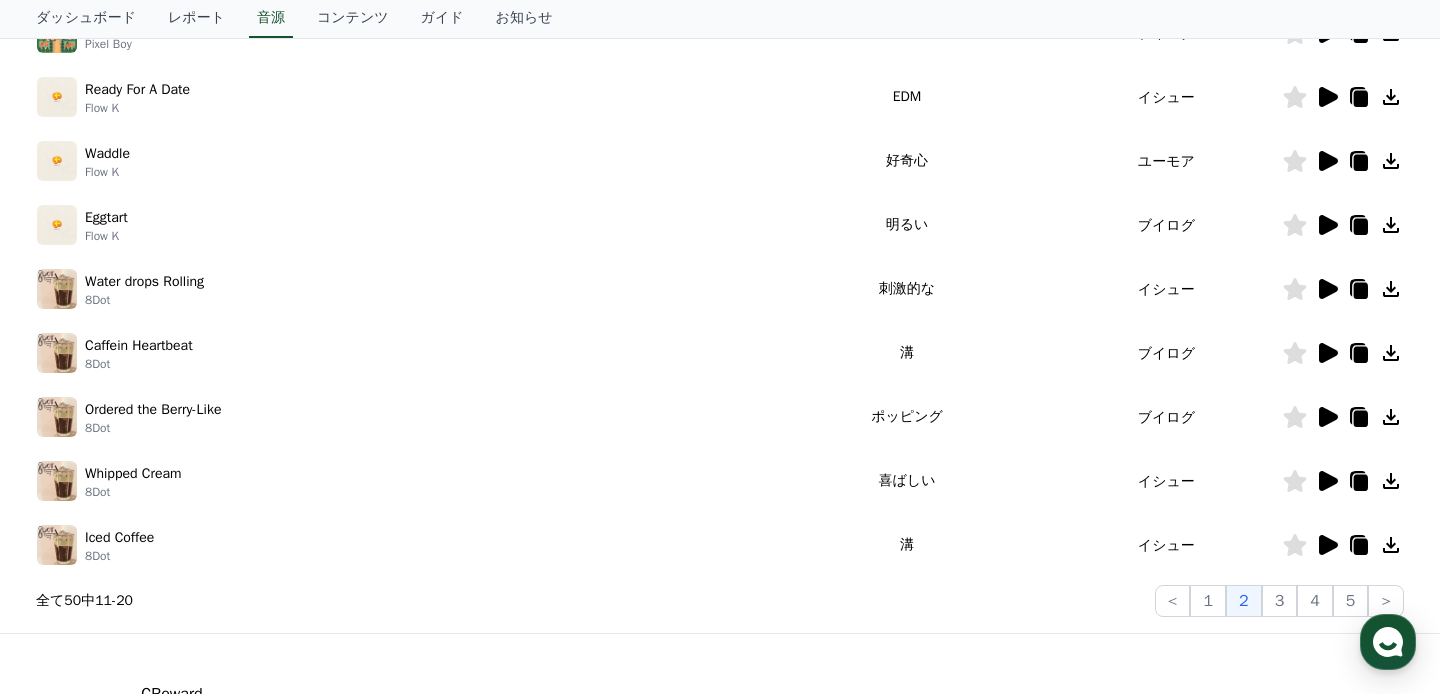 click 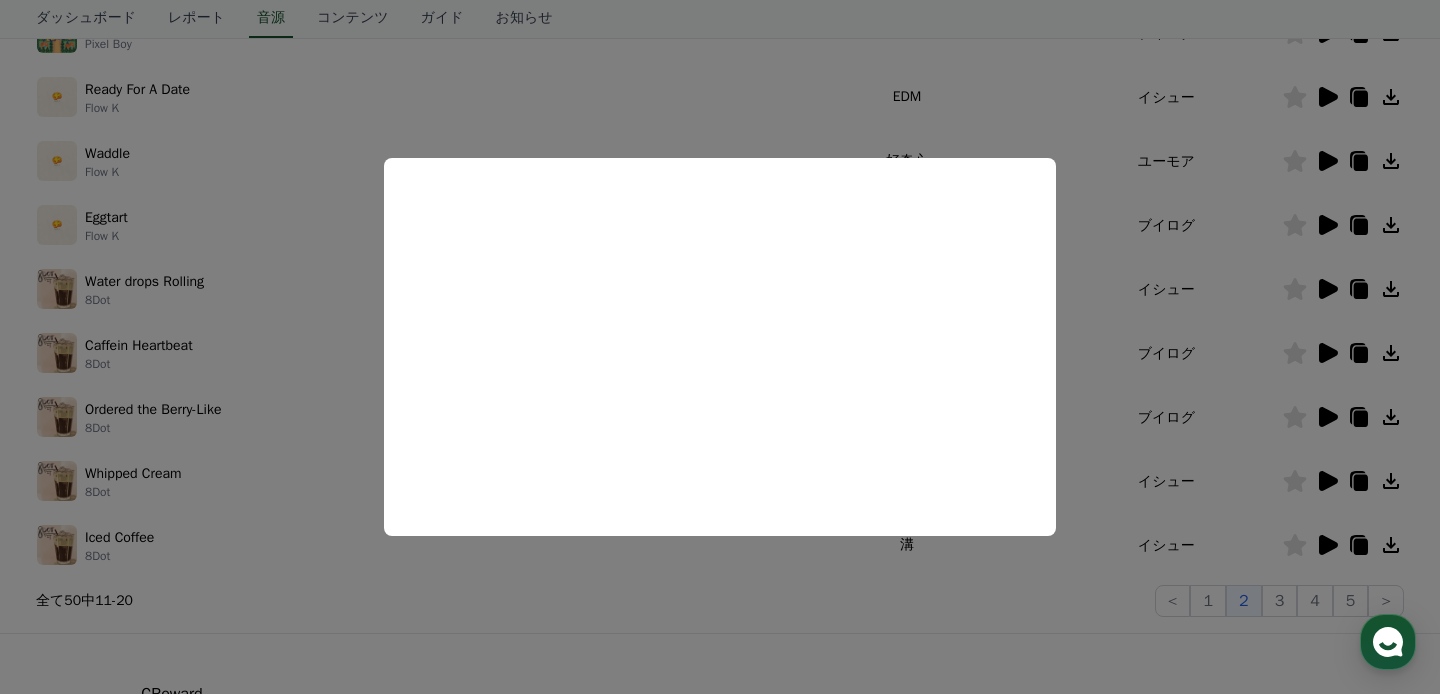 click at bounding box center (720, 347) 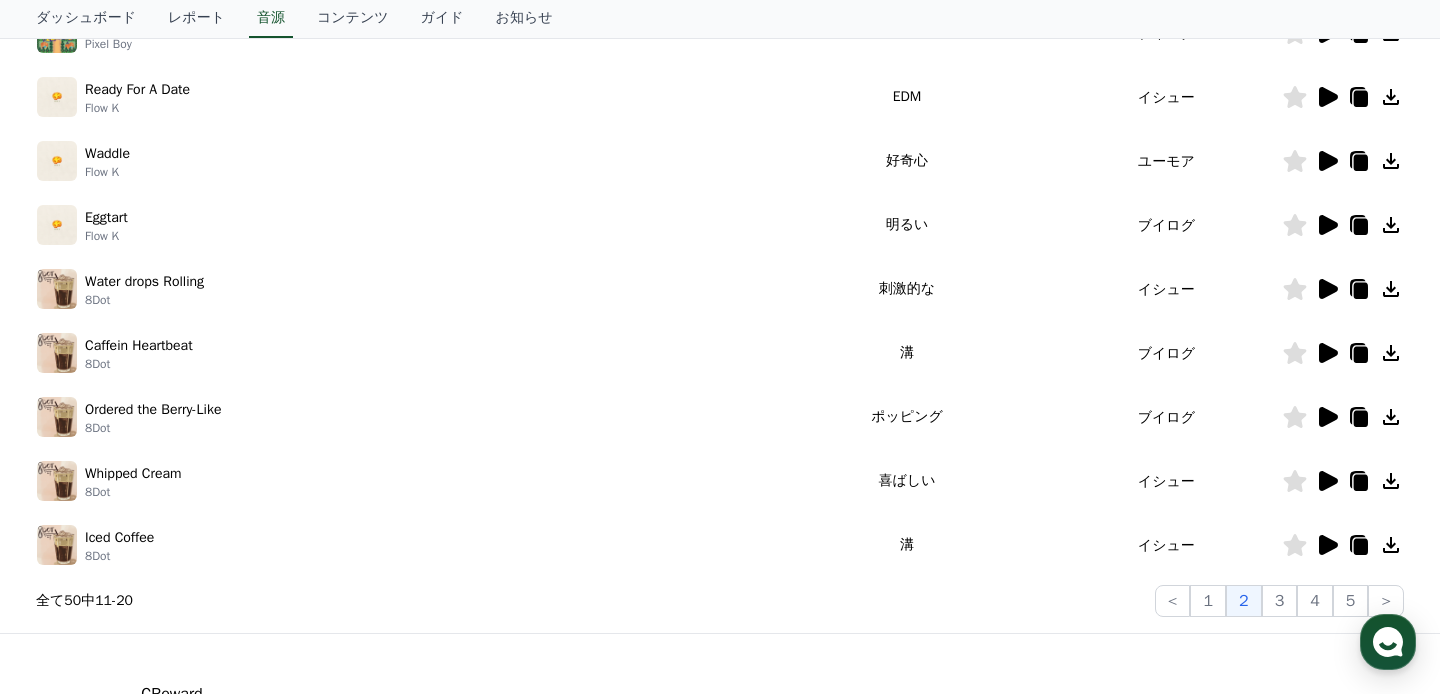 click 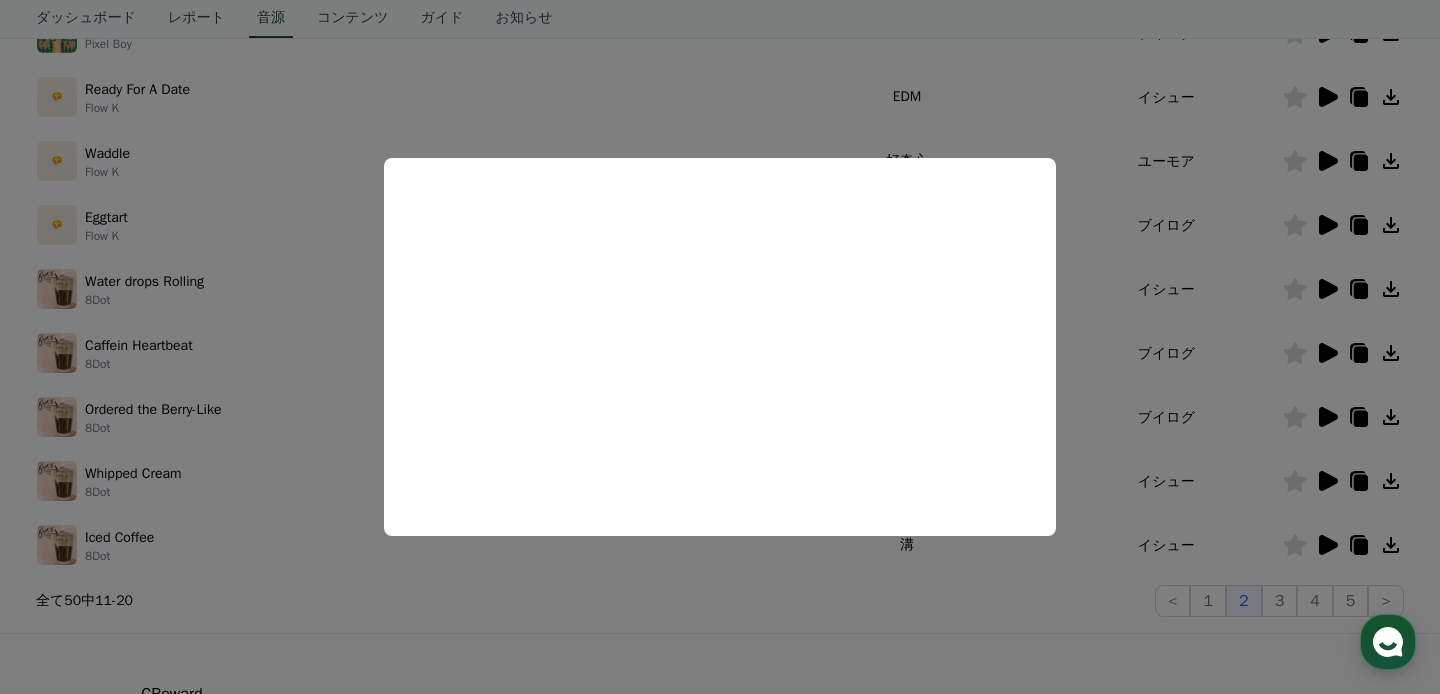 click at bounding box center (720, 347) 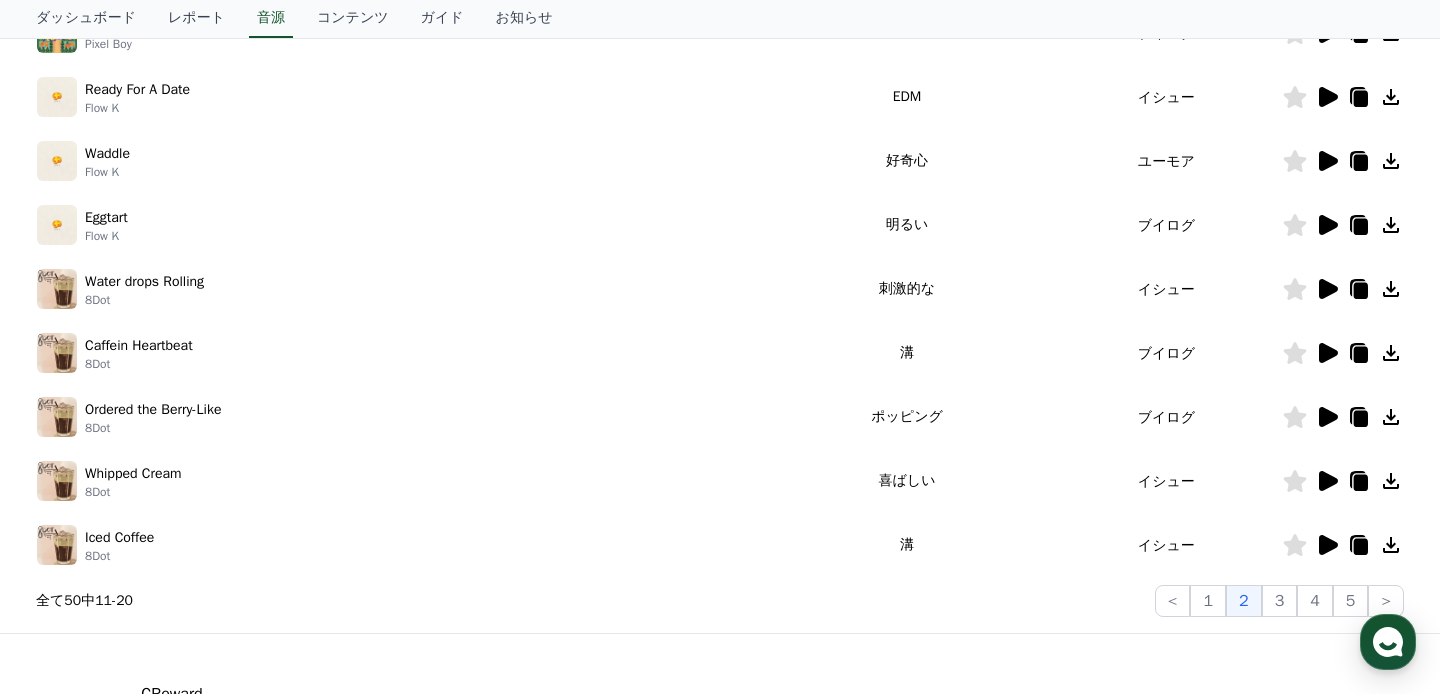 click at bounding box center [1343, 97] 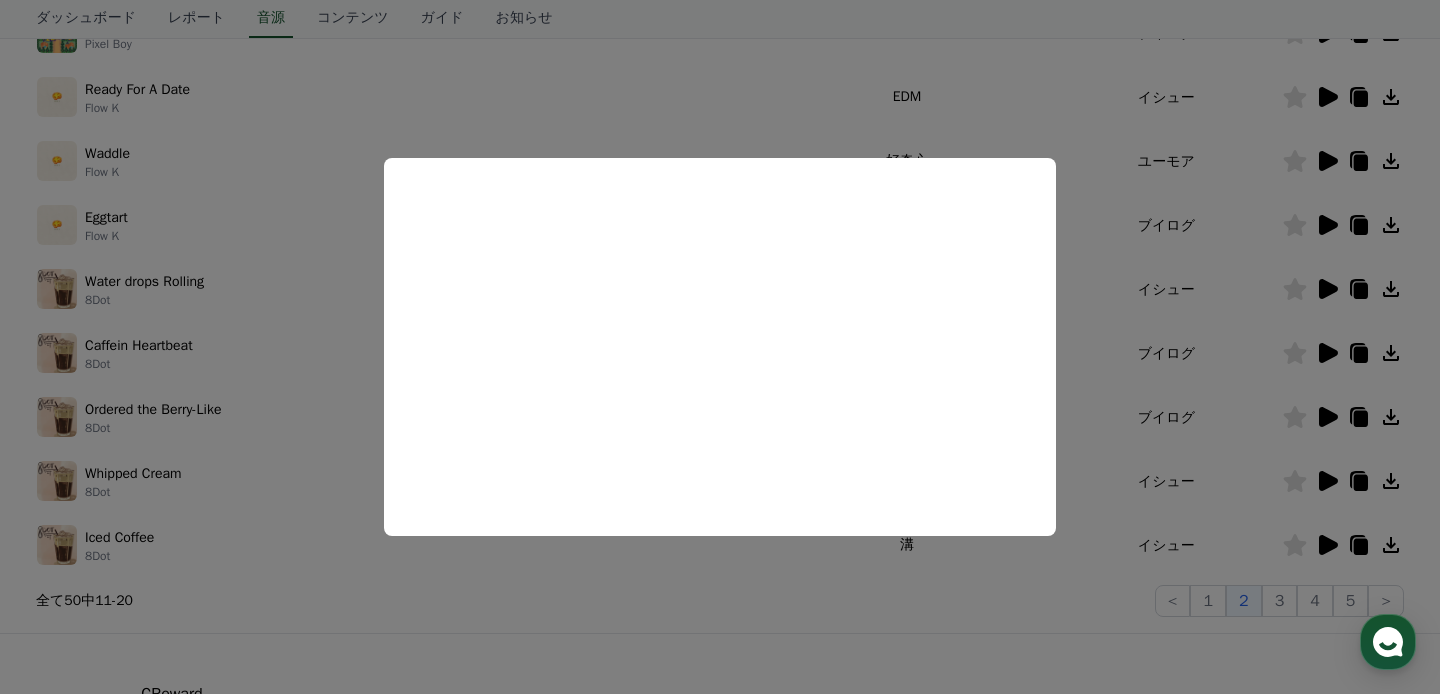 click at bounding box center [720, 347] 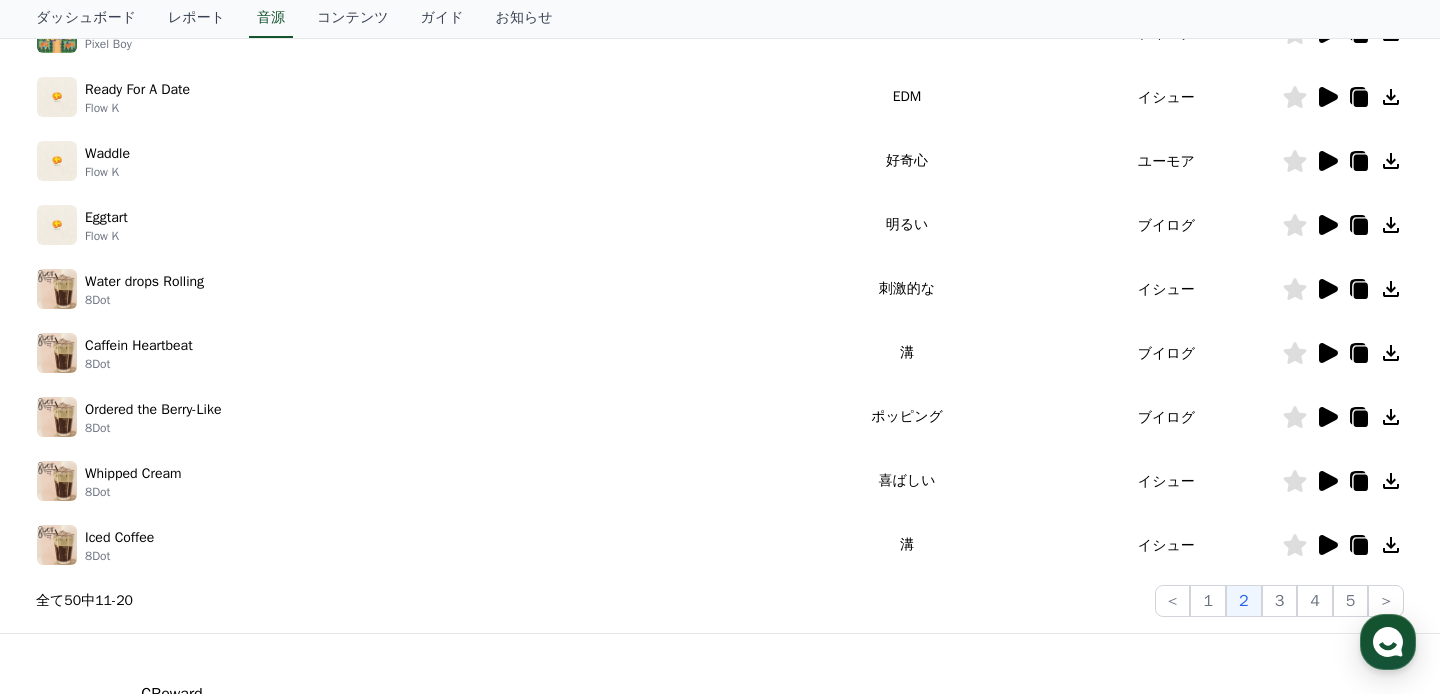 click 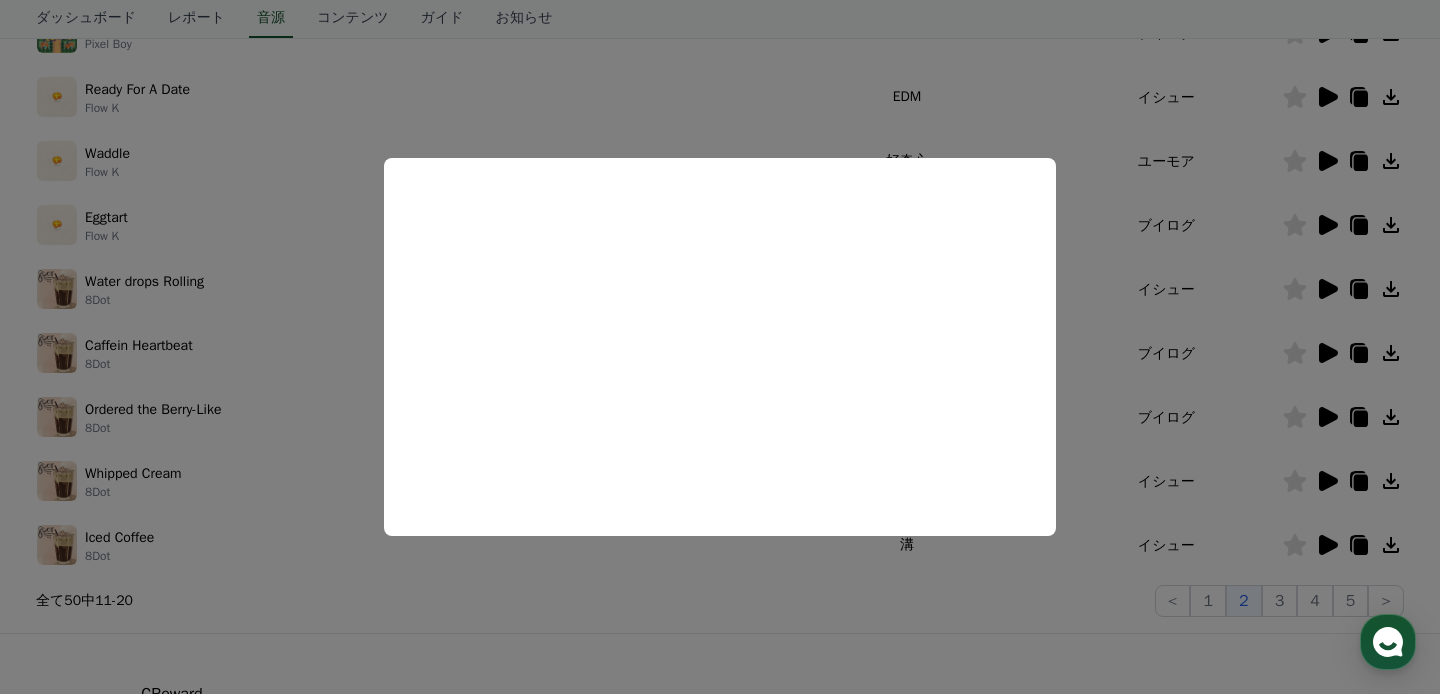 click at bounding box center [720, 347] 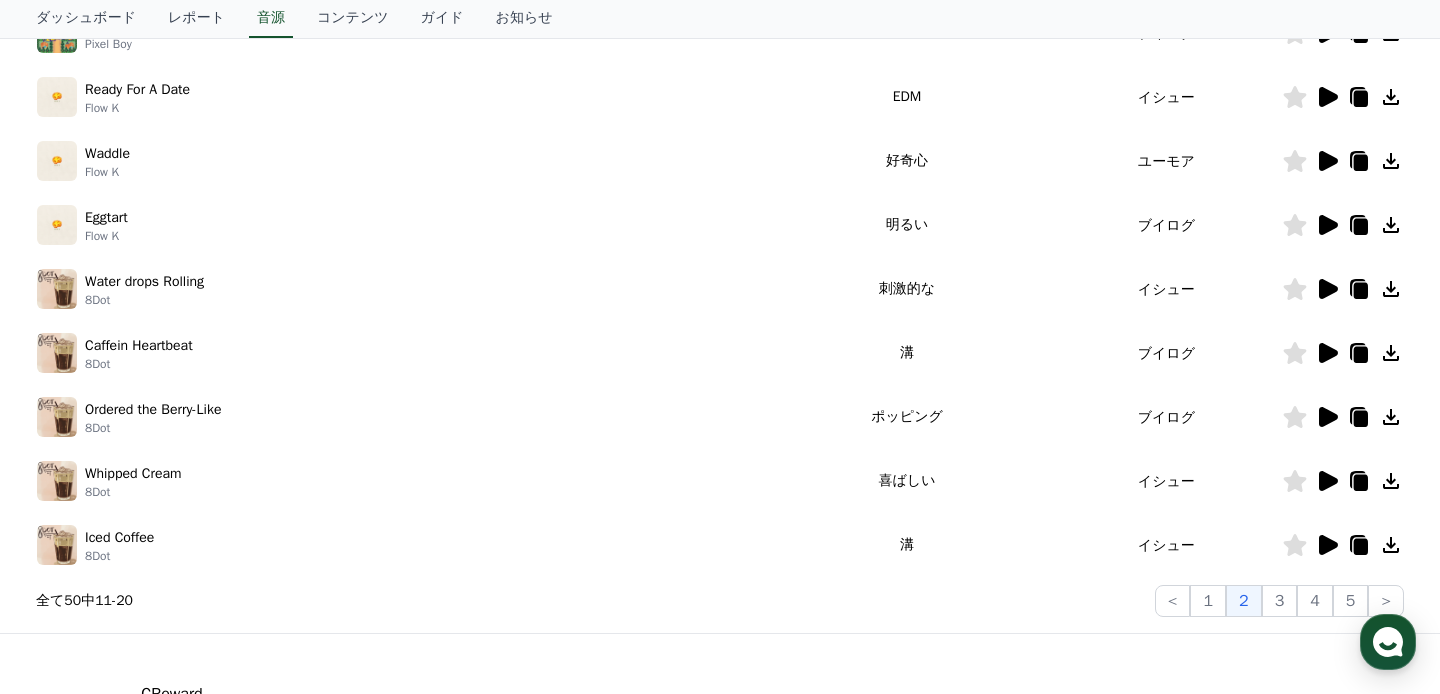 click 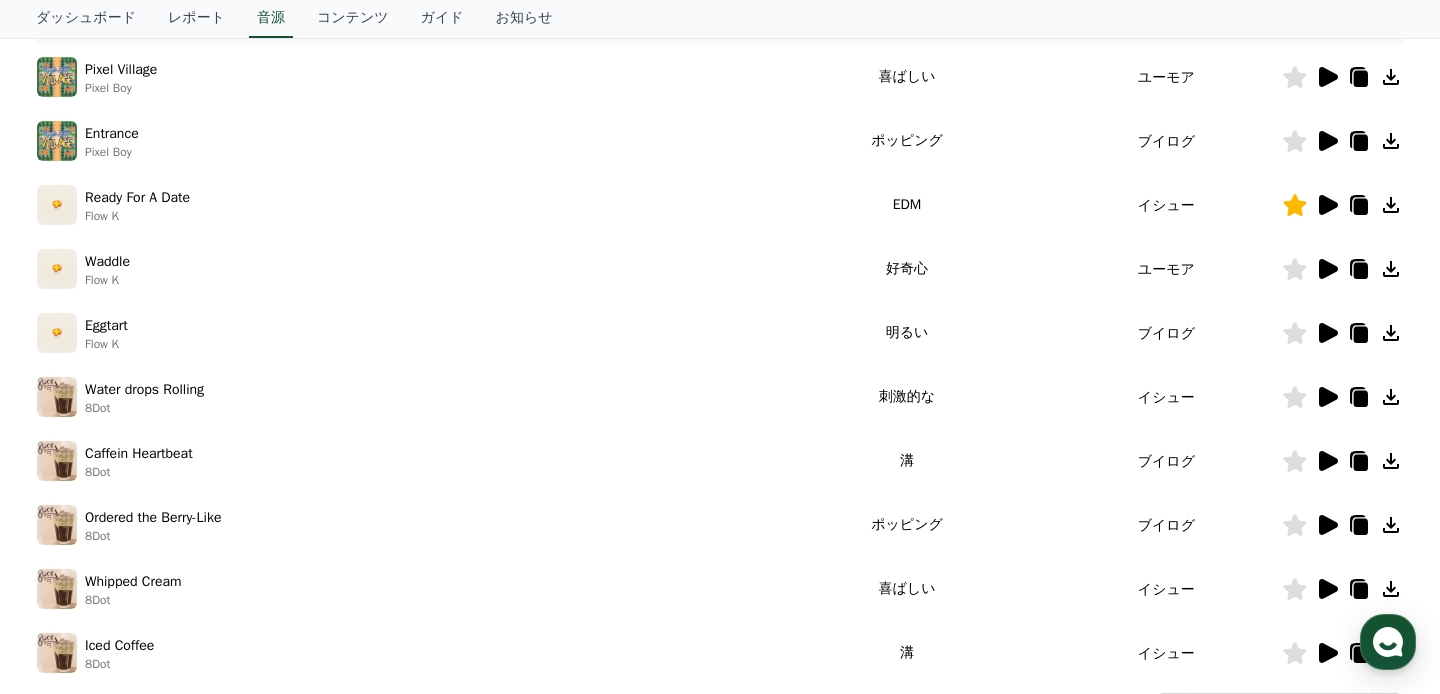 scroll, scrollTop: 360, scrollLeft: 0, axis: vertical 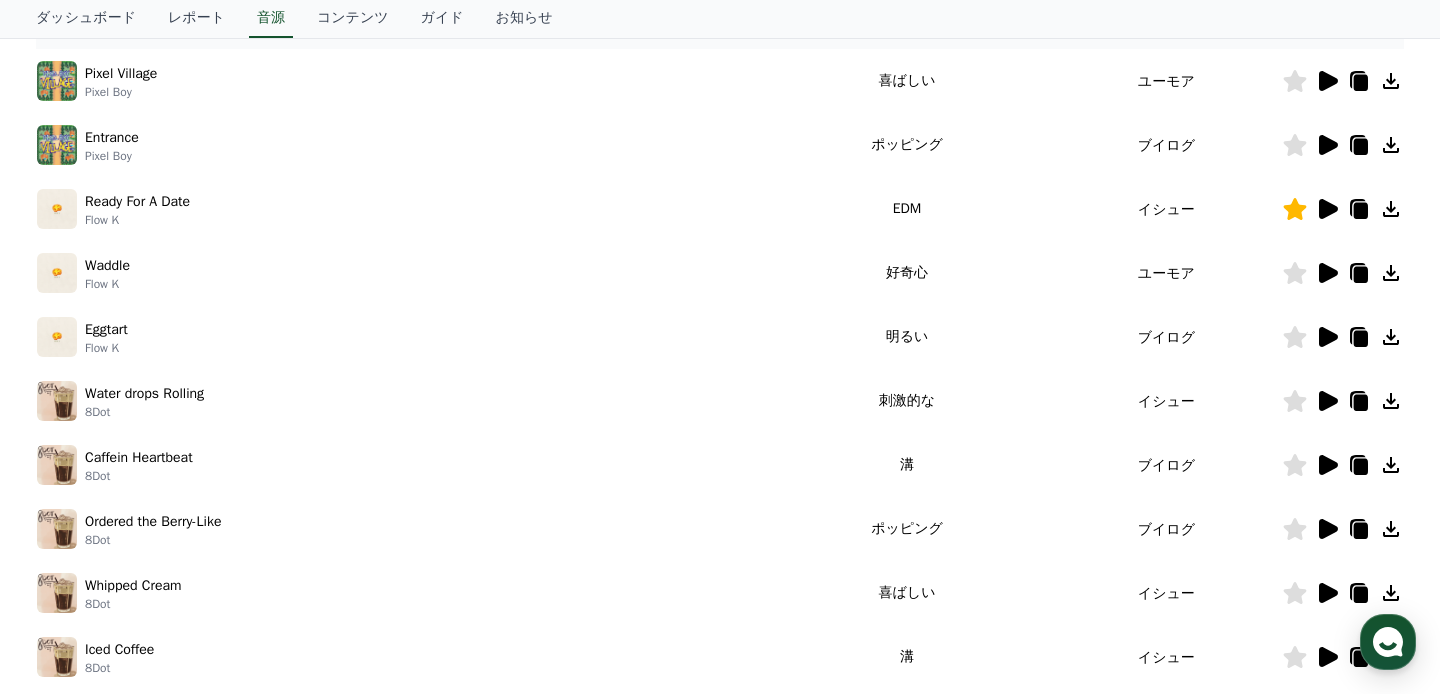 click 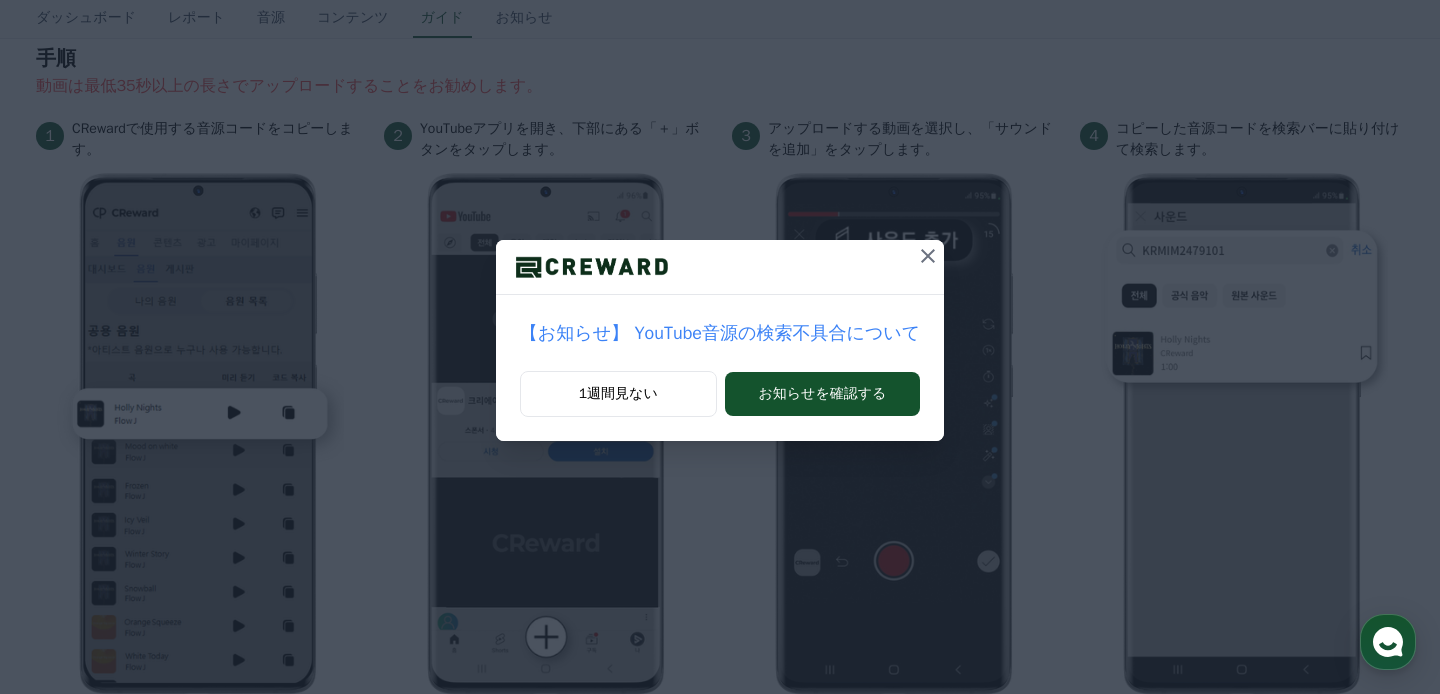 scroll, scrollTop: 281, scrollLeft: 0, axis: vertical 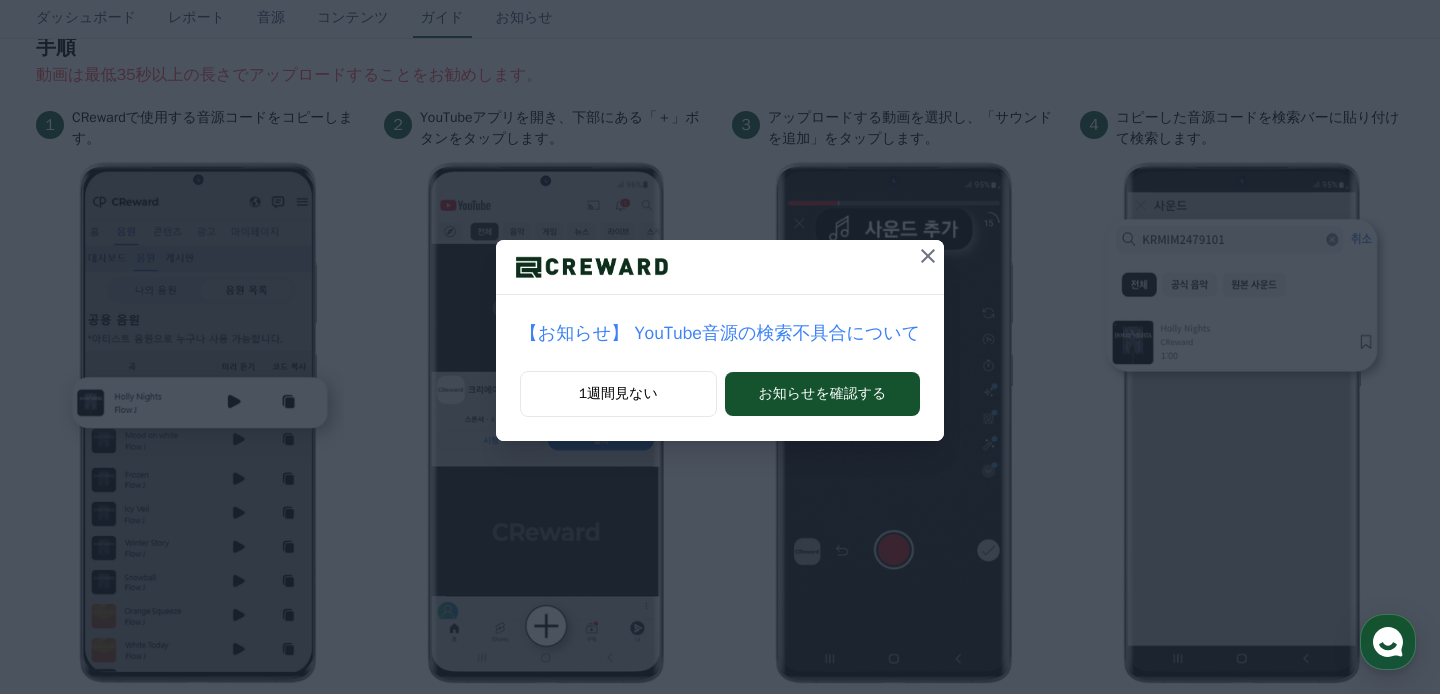 click 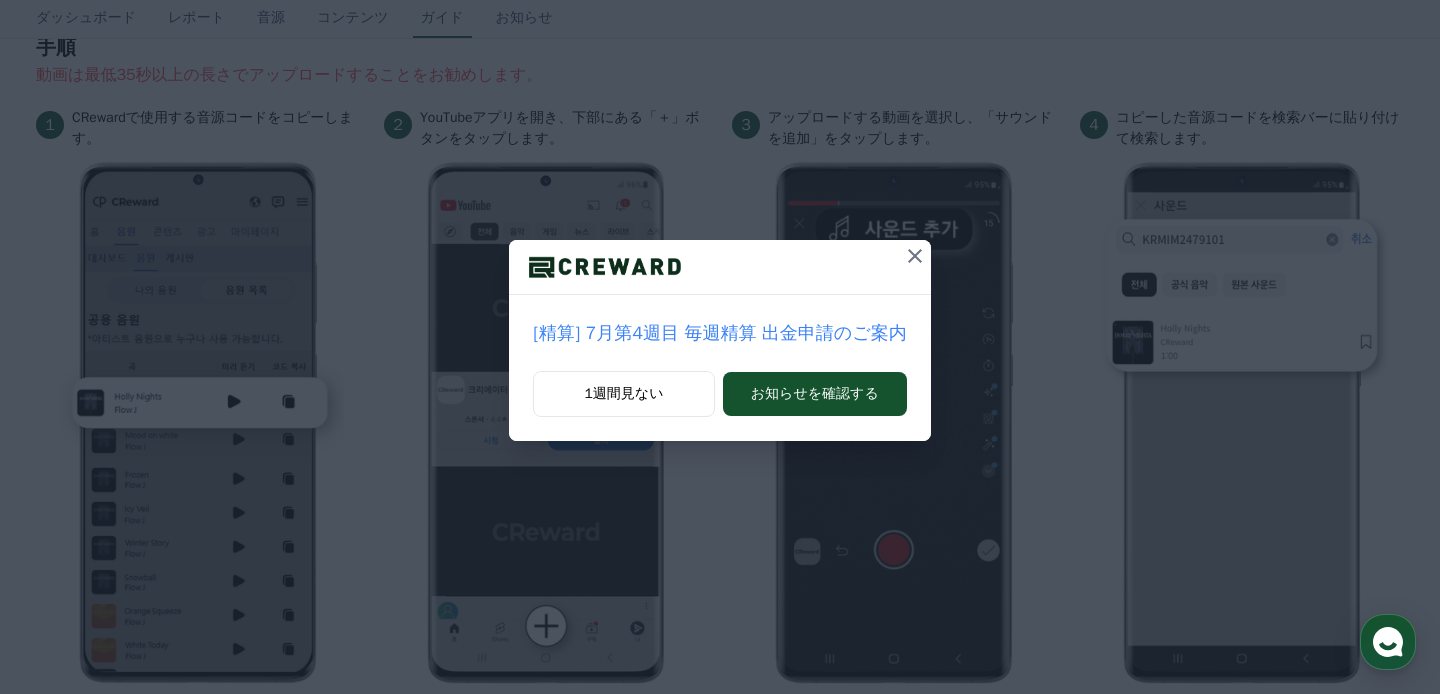 click 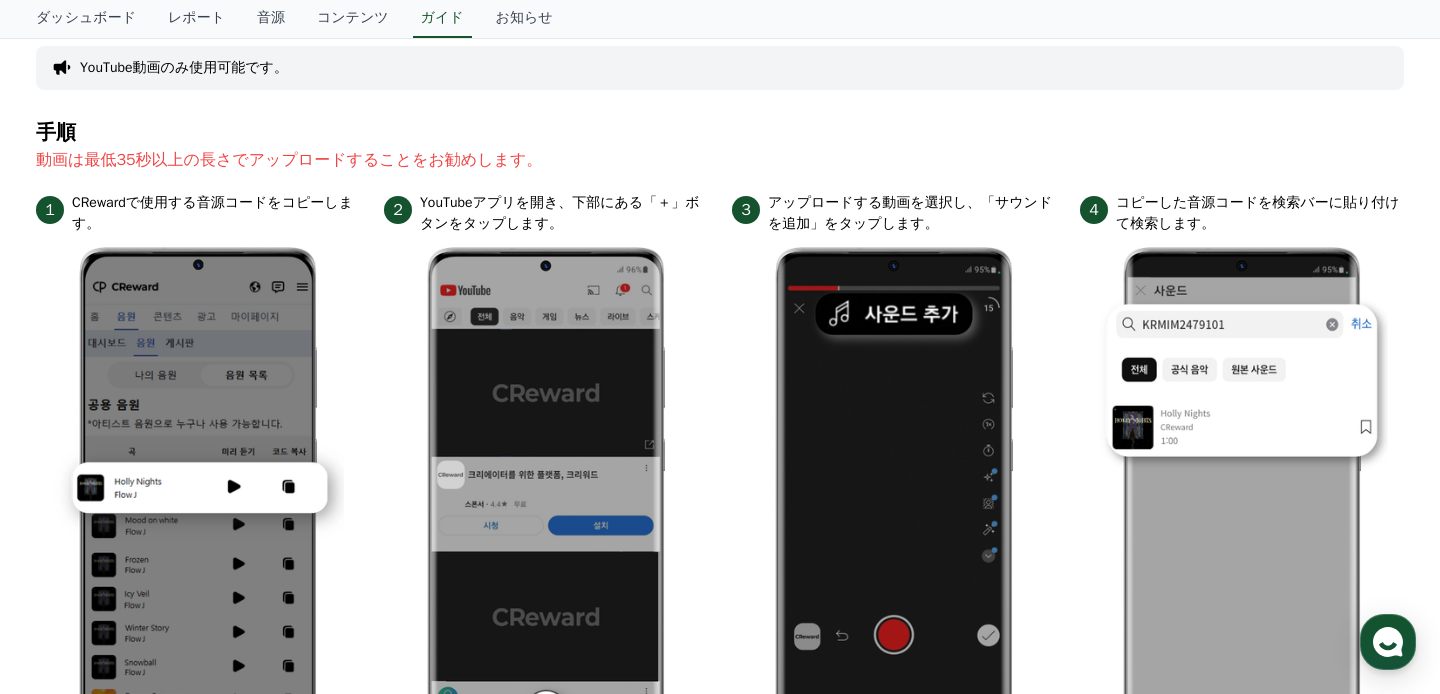 scroll, scrollTop: 0, scrollLeft: 0, axis: both 